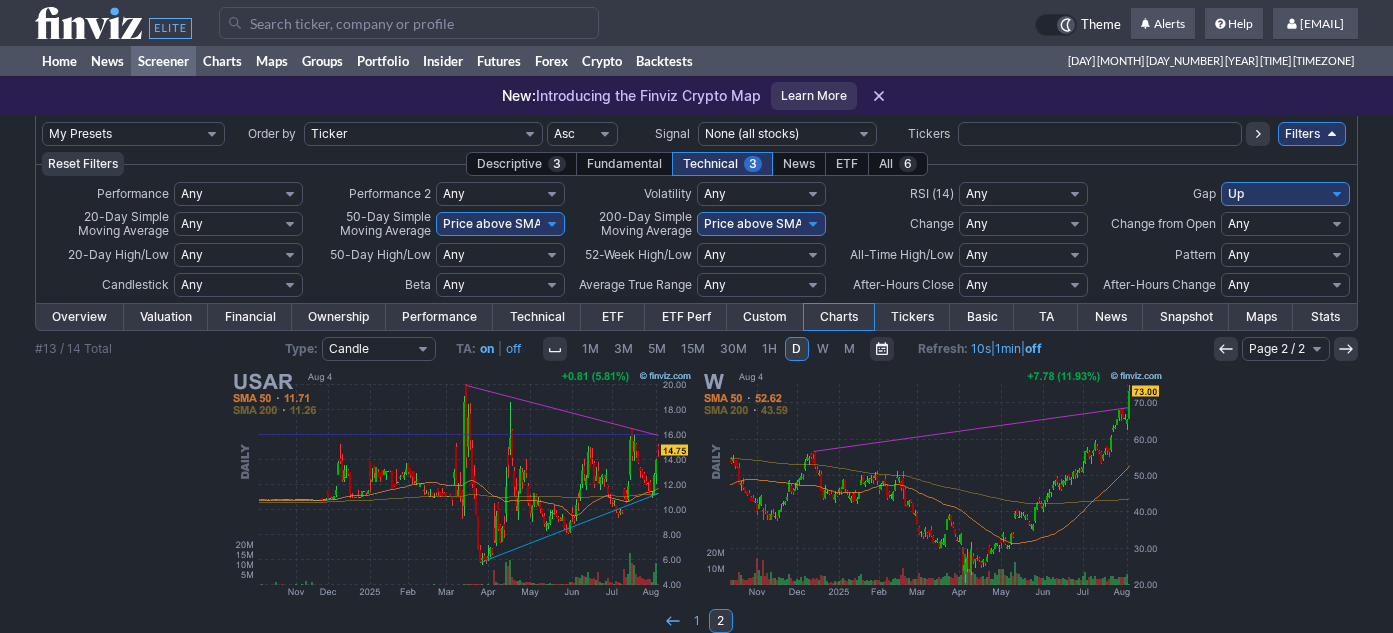 scroll, scrollTop: 0, scrollLeft: 0, axis: both 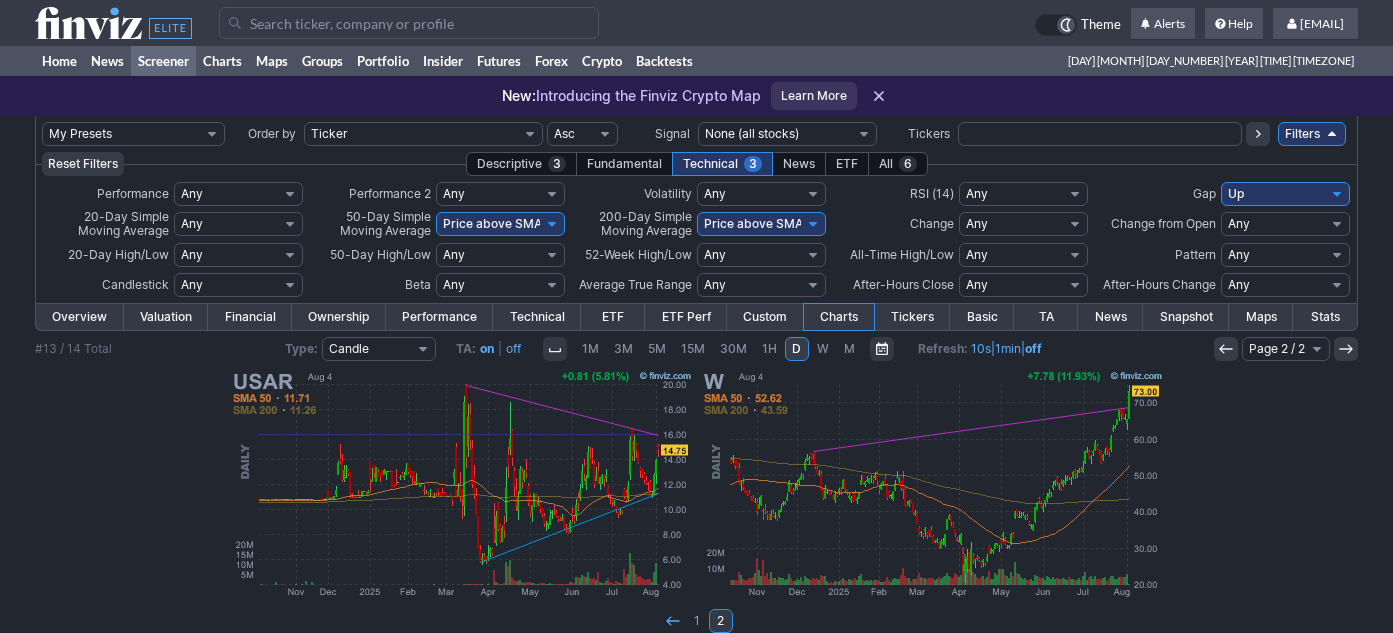 click on "My Presets
-Save Screen
-Edit Screens
s: nuevo 2 2025
s: intradia
s: CAIDA FUERTE REBOTES
s: NUEVO 2025
s: Strong up trend
s: cdi 52 nuevos altos
s: cdi2
s: cdi new 52
s: intradia nuevos altos
s: [FIRST] [LAST]
p: Prueba 1" at bounding box center (133, 134) 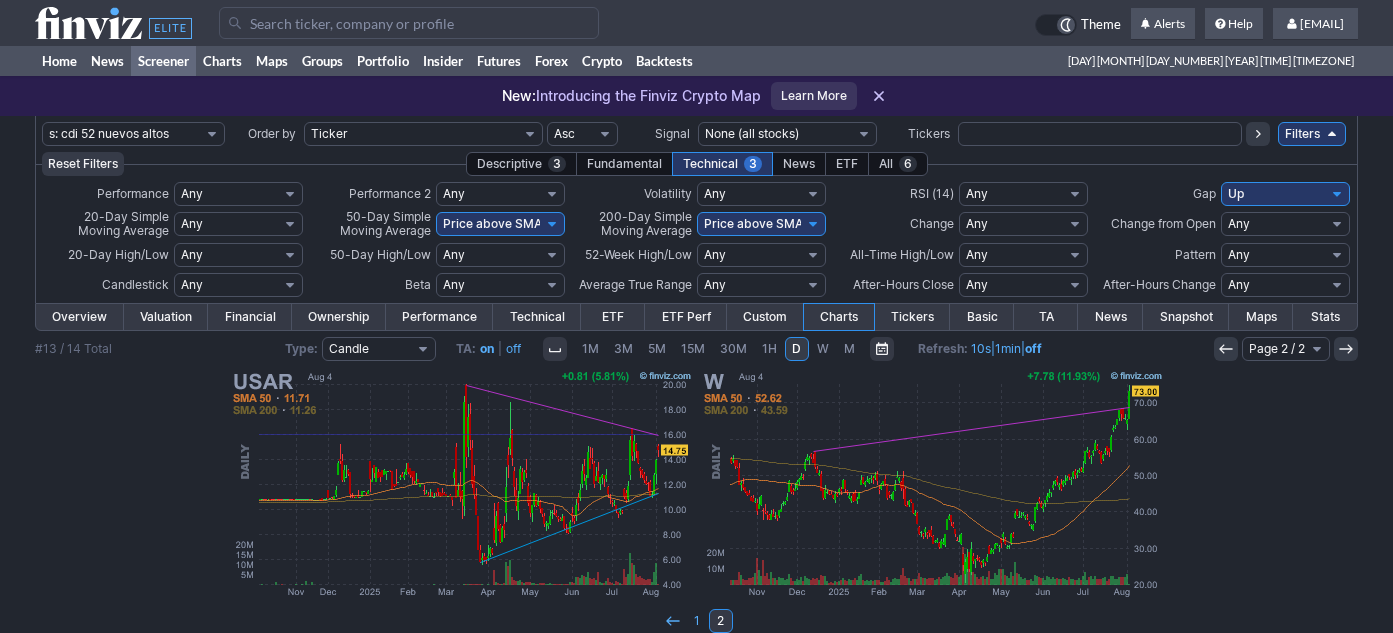 click on "My Presets
-Save Screen
-Edit Screens
s: nuevo 2 2025
s: intradia
s: CAIDA FUERTE REBOTES
s: NUEVO 2025
s: Strong up trend
s: cdi 52 nuevos altos
s: cdi2
s: cdi new 52
s: intradia nuevos altos
s: [FIRST] [LAST]
p: Prueba 1" at bounding box center [133, 134] 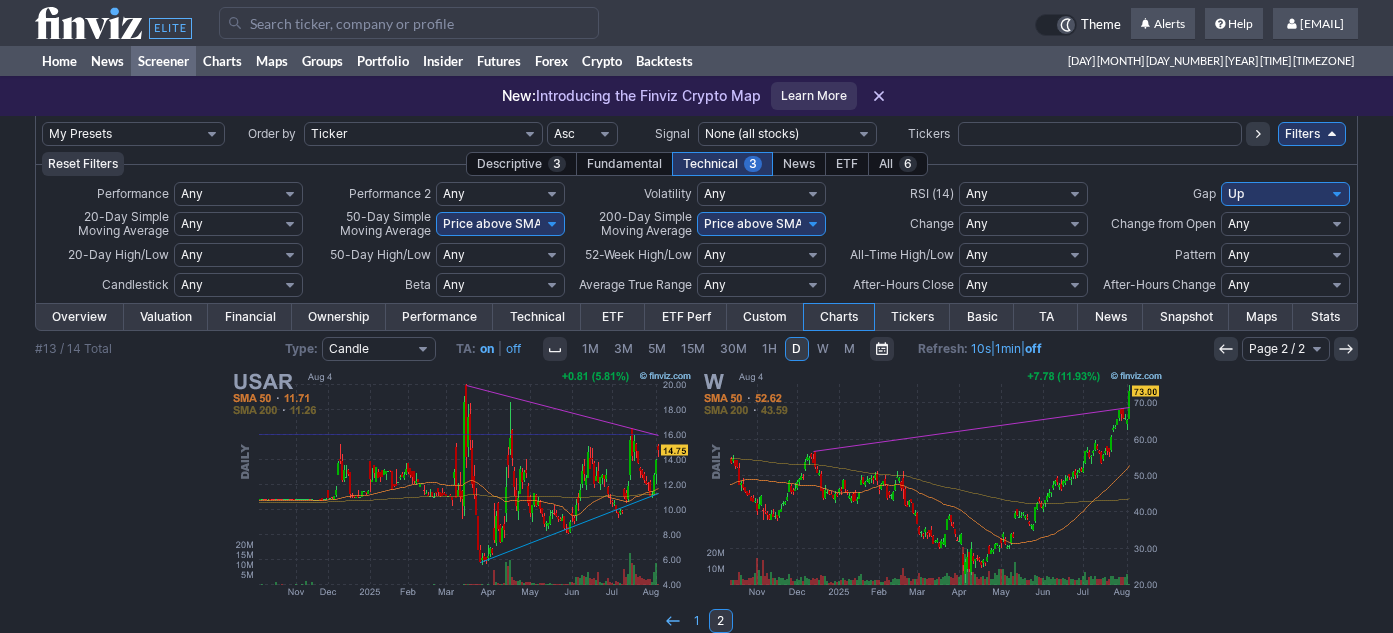 click on "#13 / 14 Total
Type:
Candle Line OHLC Hollow Candle Heikin Ashi
TA: on | off   1M 3M 5M 15M 30M 1H D W M Refresh:   10s  |  1min  |  off
Page 1 / 2 Page 2 / 2" at bounding box center (696, 349) 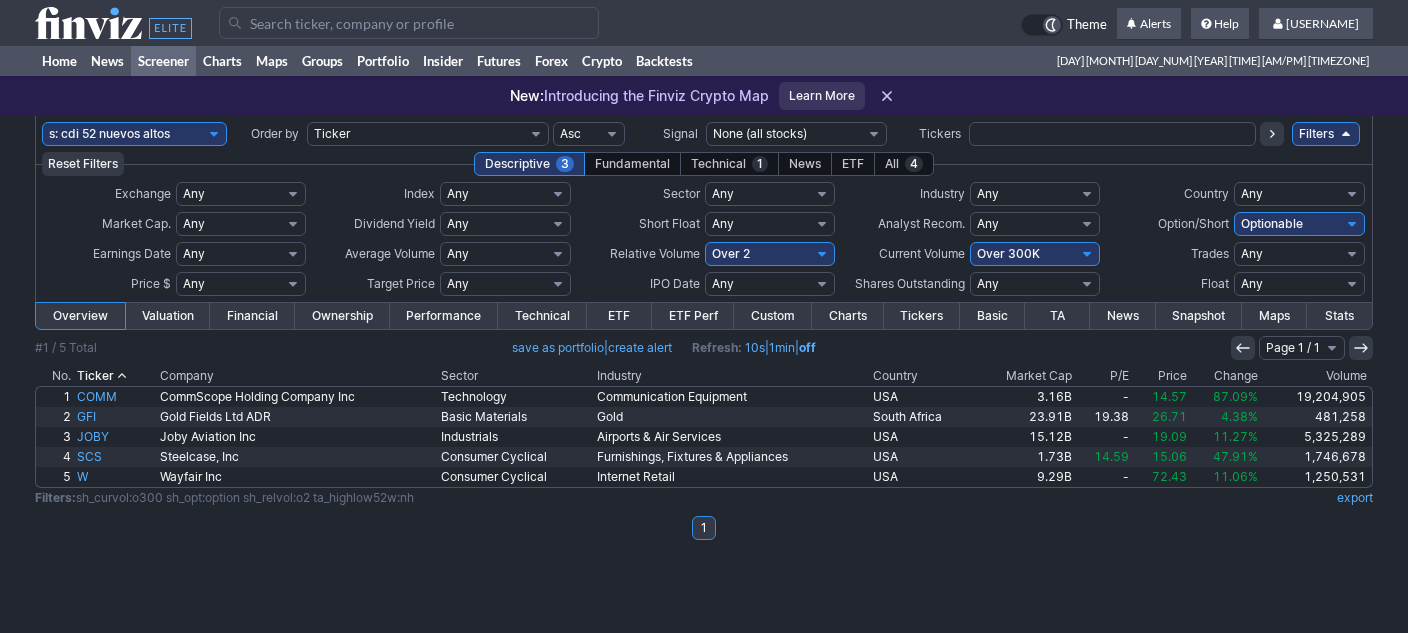 scroll, scrollTop: 0, scrollLeft: 0, axis: both 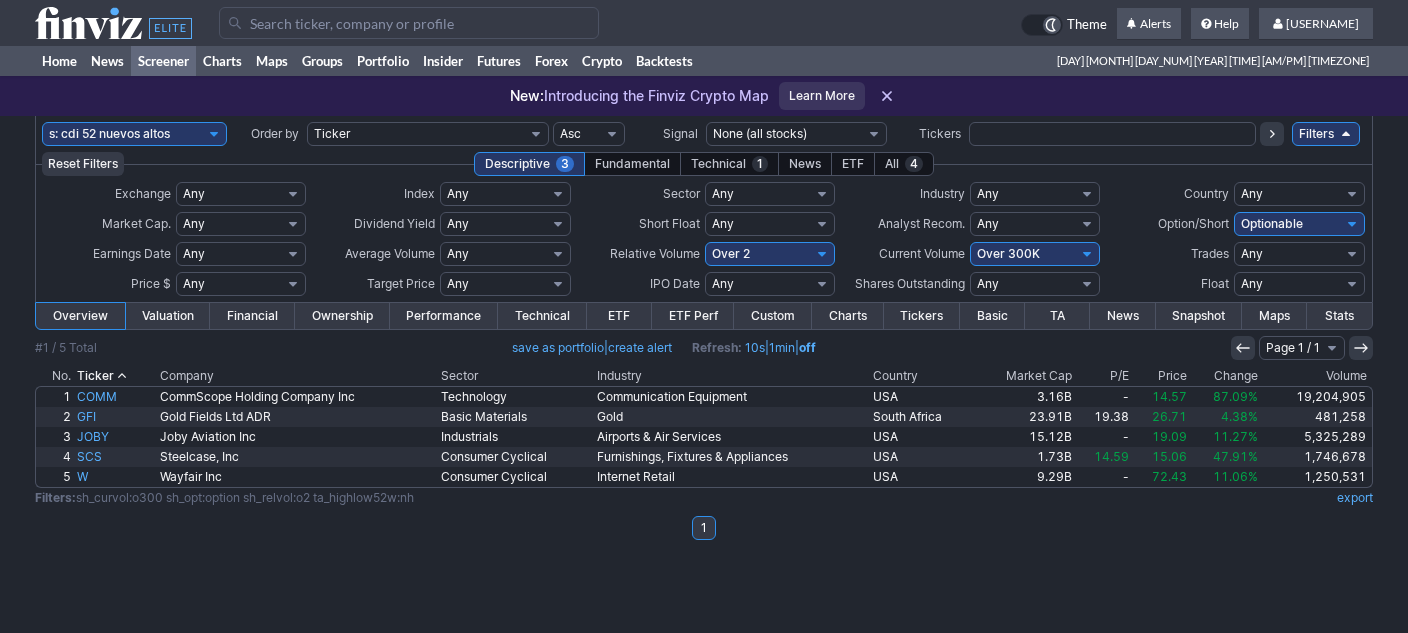 click on "My Presets
-Save Screen
-Edit Screens
s: nuevo 2 2025
s: intradia
s: CAIDA FUERTE REBOTES
s: NUEVO 2025
s: Strong up trend
s: cdi 52 nuevos altos
s: cdi2
s: cdi new 52
s: intradia nuevos altos
s: [FIRST] [LAST]
p: Prueba 1" at bounding box center (134, 134) 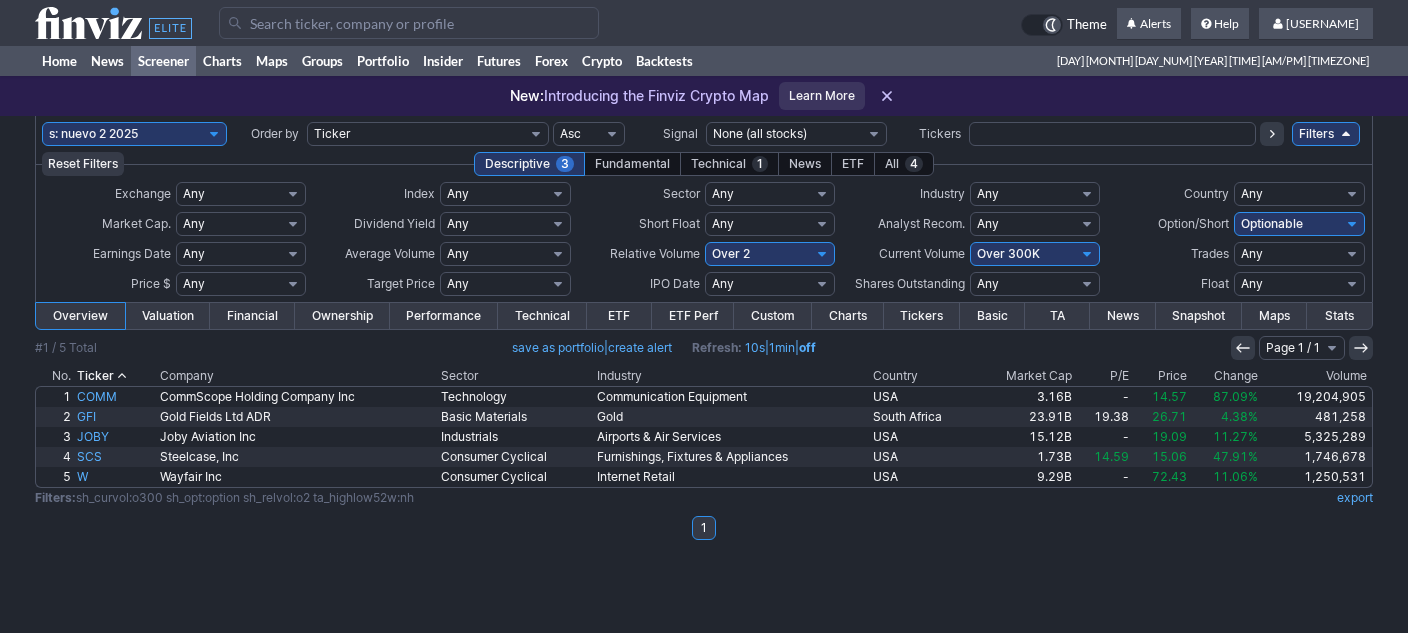 click on "My Presets
-Save Screen
-Edit Screens
s: nuevo 2 2025
s: intradia
s: CAIDA FUERTE REBOTES
s: NUEVO 2025
s: Strong up trend
s: cdi 52 nuevos altos
s: cdi2
s: cdi new 52
s: intradia nuevos altos
s: [FIRST] [LAST]
p: Prueba 1" at bounding box center [134, 134] 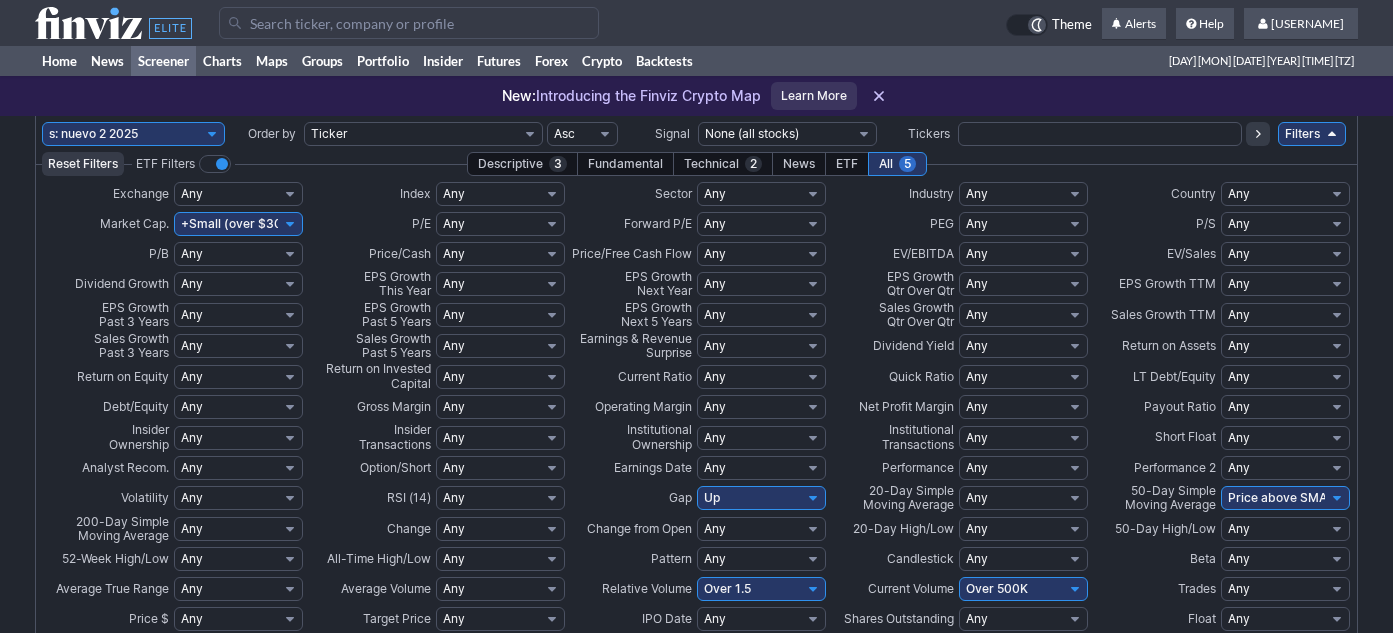 scroll, scrollTop: 0, scrollLeft: 0, axis: both 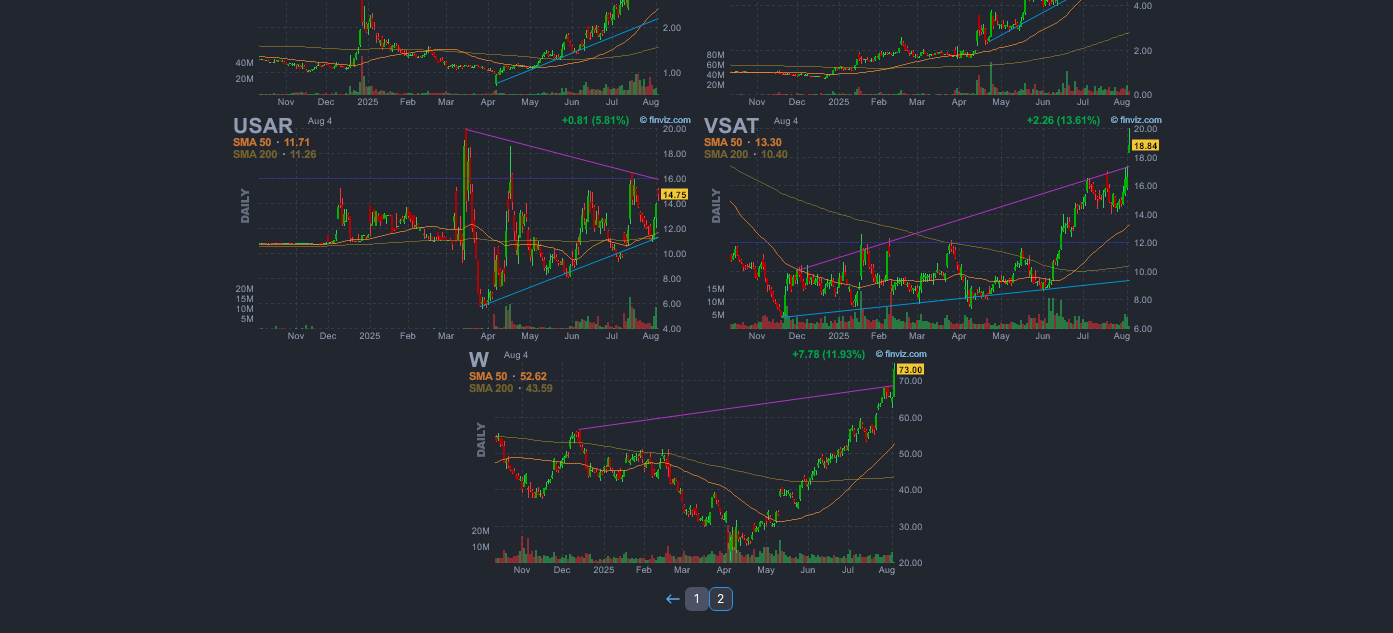 click on "1" at bounding box center (697, 599) 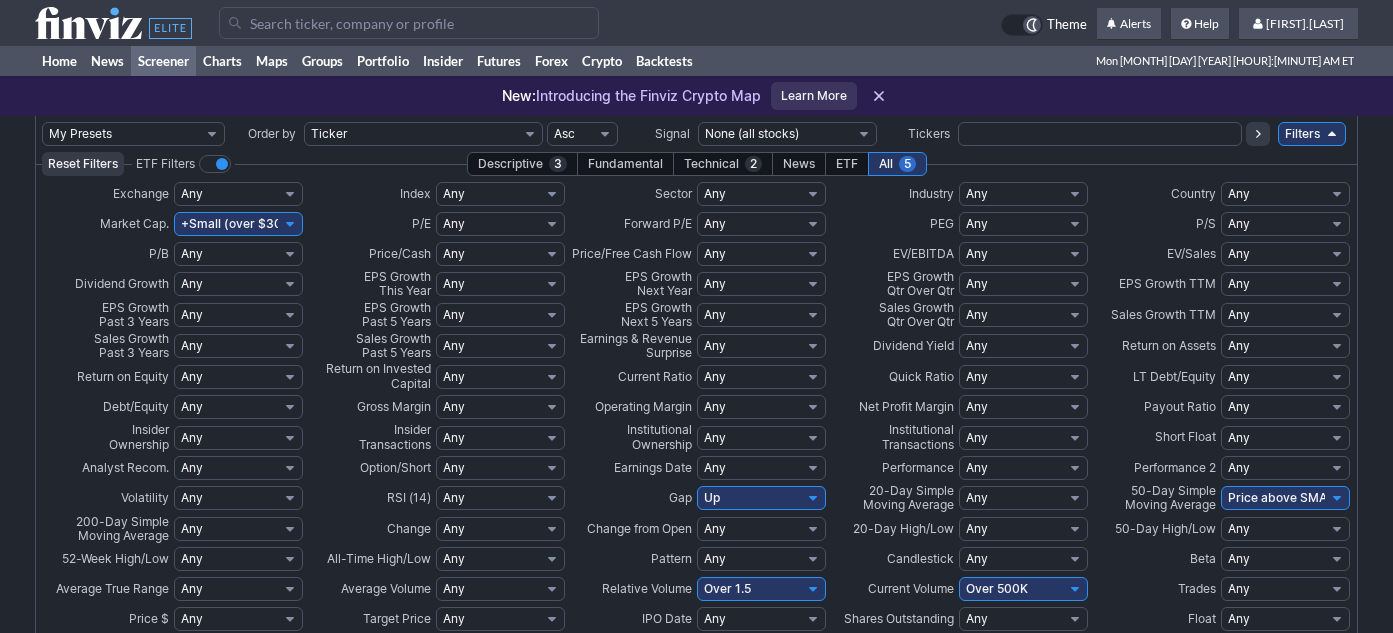 scroll, scrollTop: 0, scrollLeft: 0, axis: both 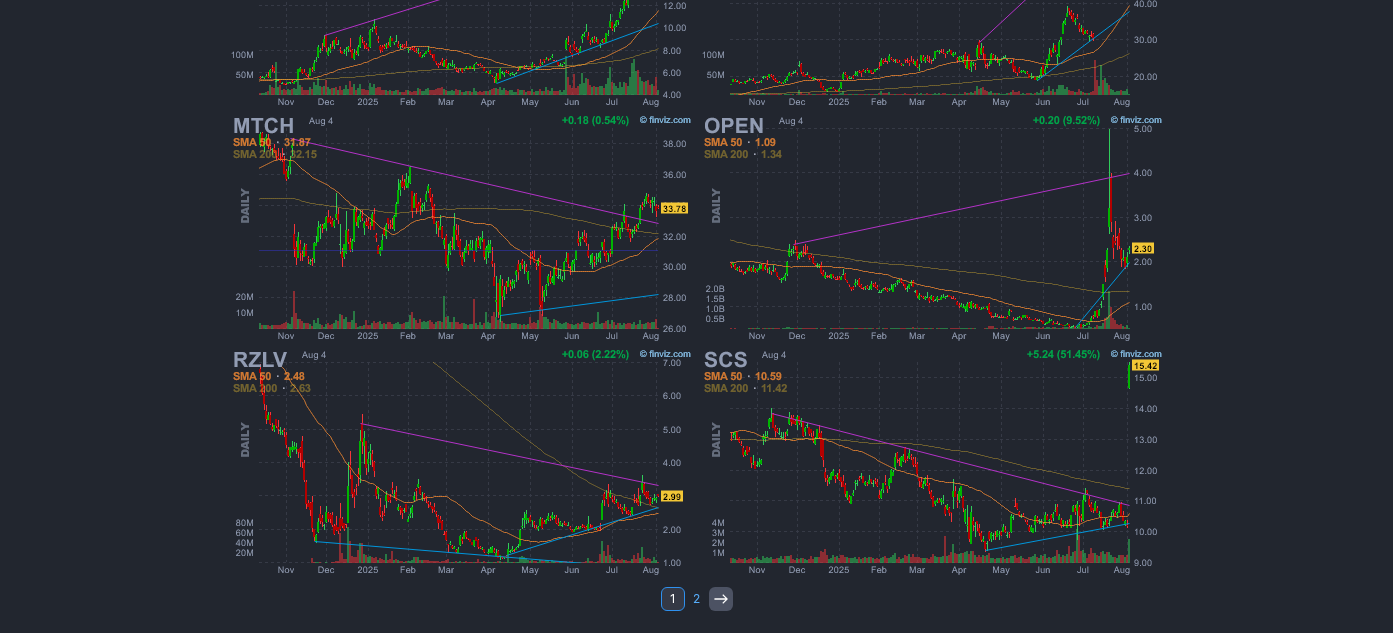 click 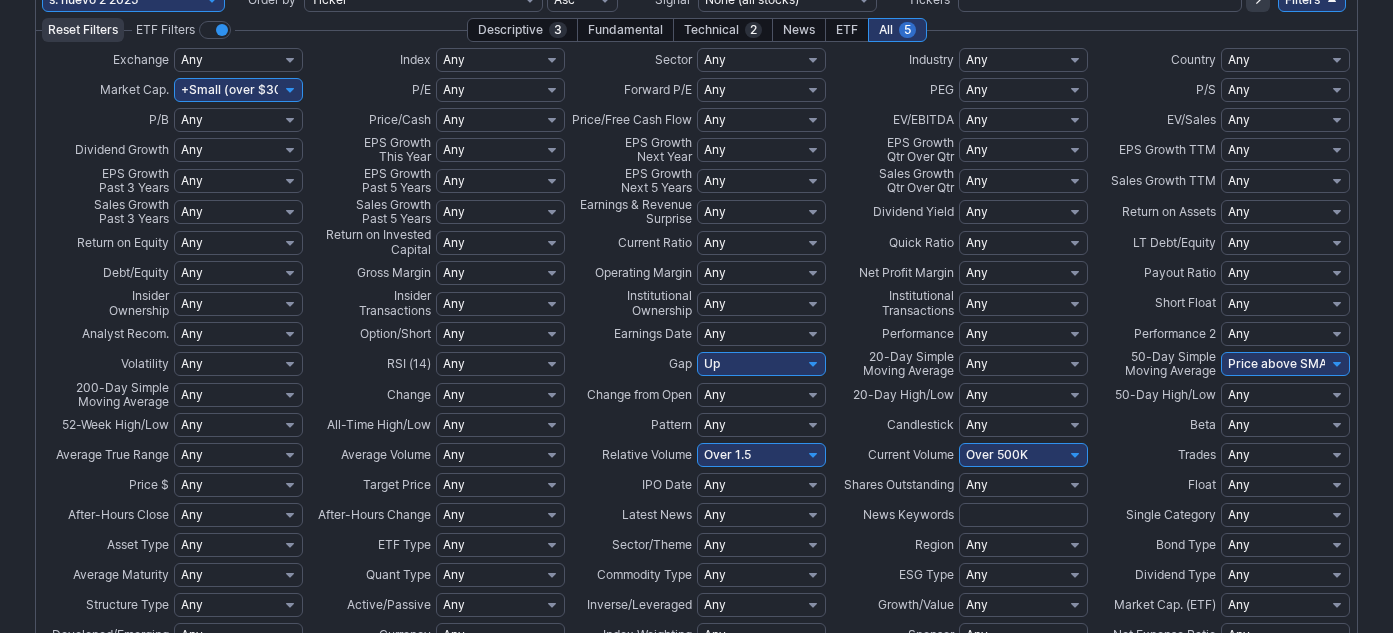 scroll, scrollTop: 0, scrollLeft: 0, axis: both 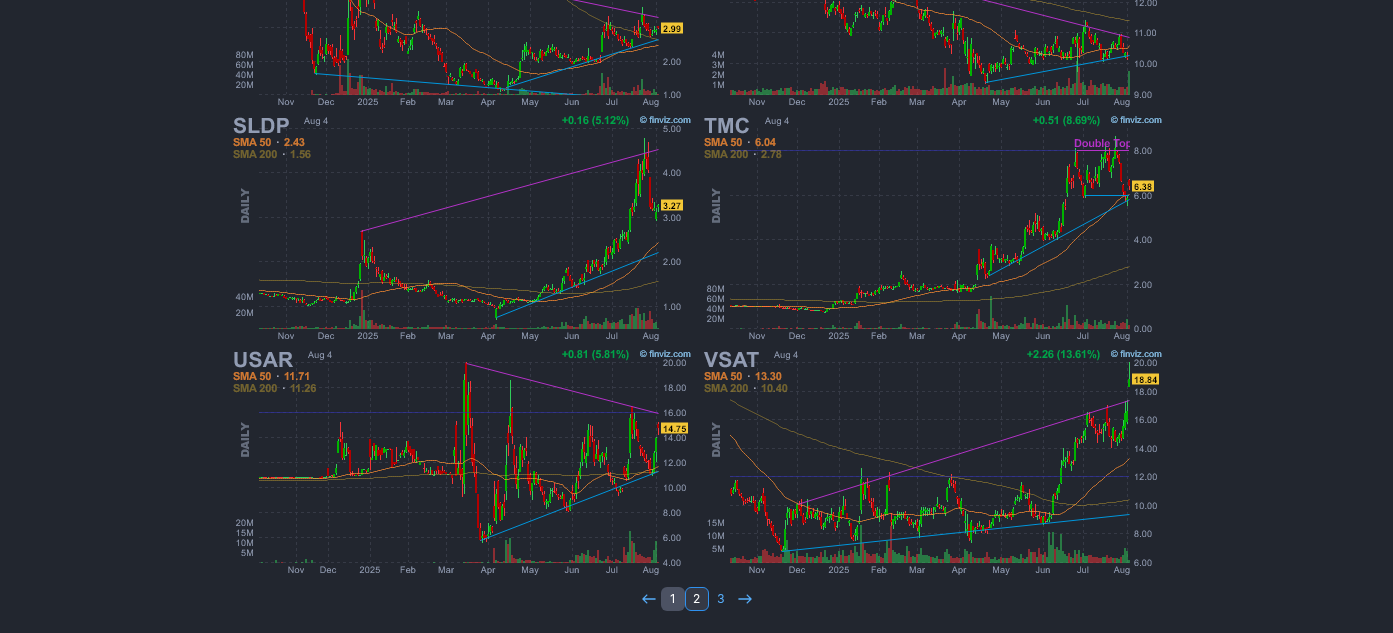 click on "1" at bounding box center [673, 599] 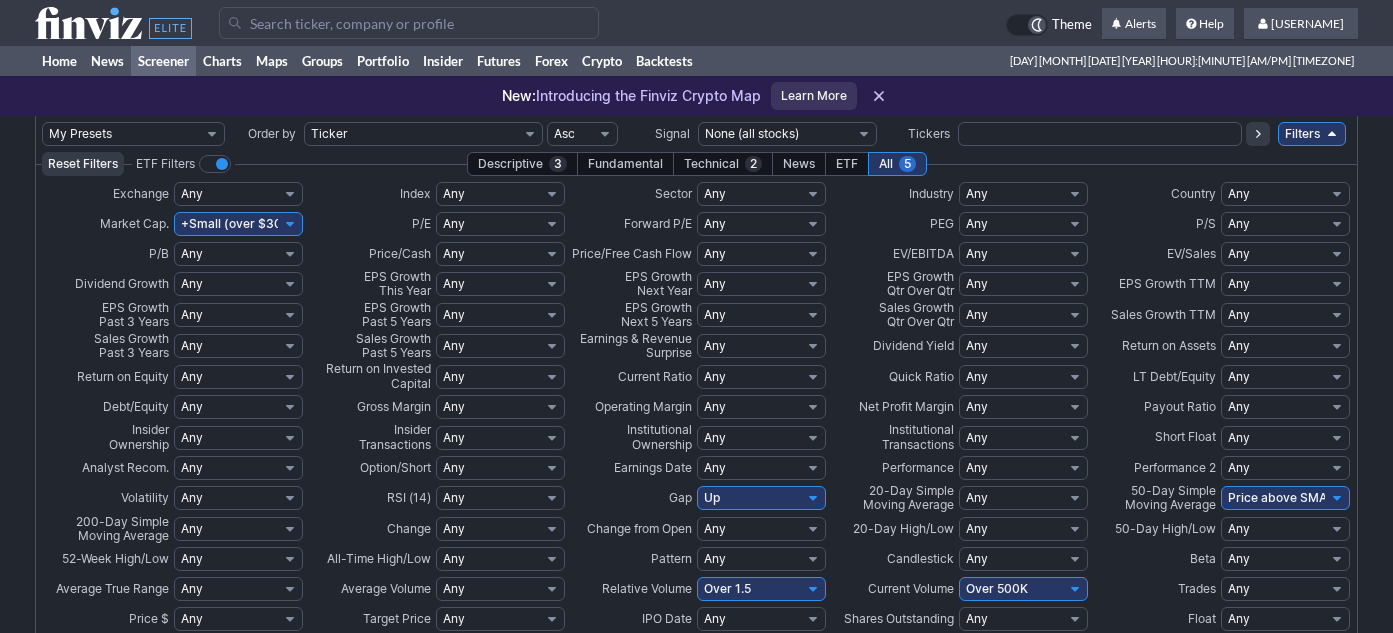 scroll, scrollTop: 196, scrollLeft: 0, axis: vertical 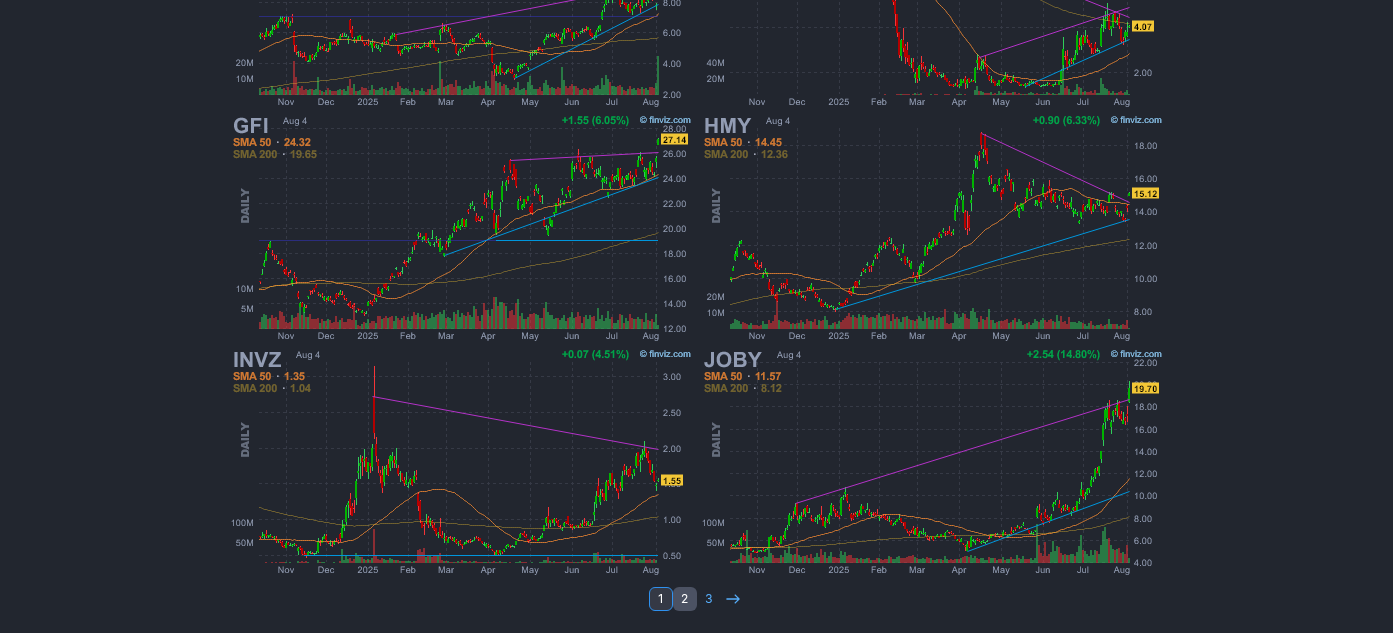 click on "2" at bounding box center (685, 599) 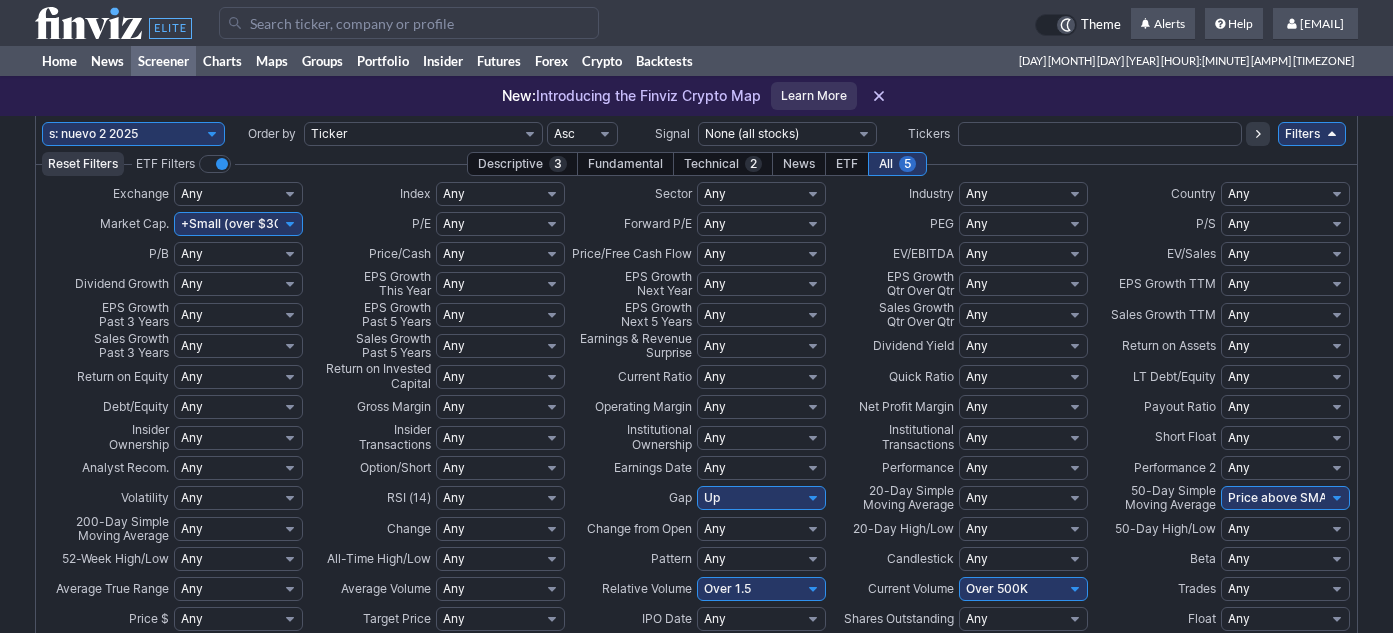 scroll, scrollTop: 0, scrollLeft: 0, axis: both 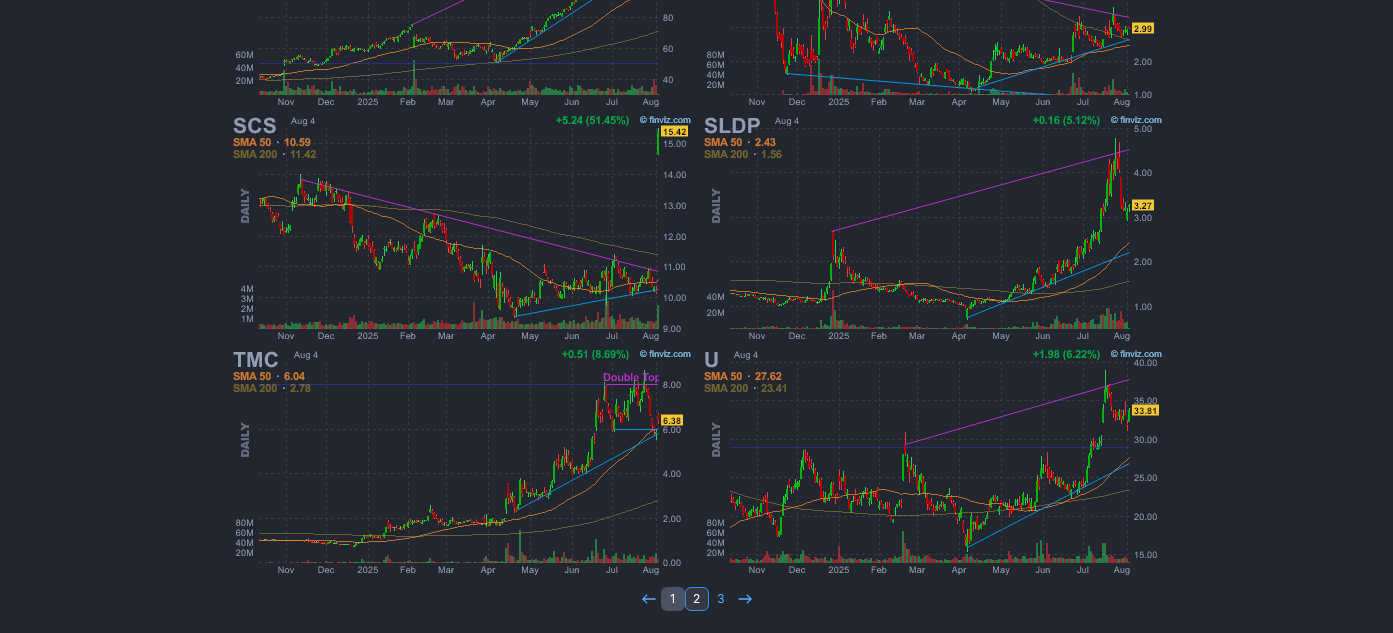 click on "1" at bounding box center (673, 599) 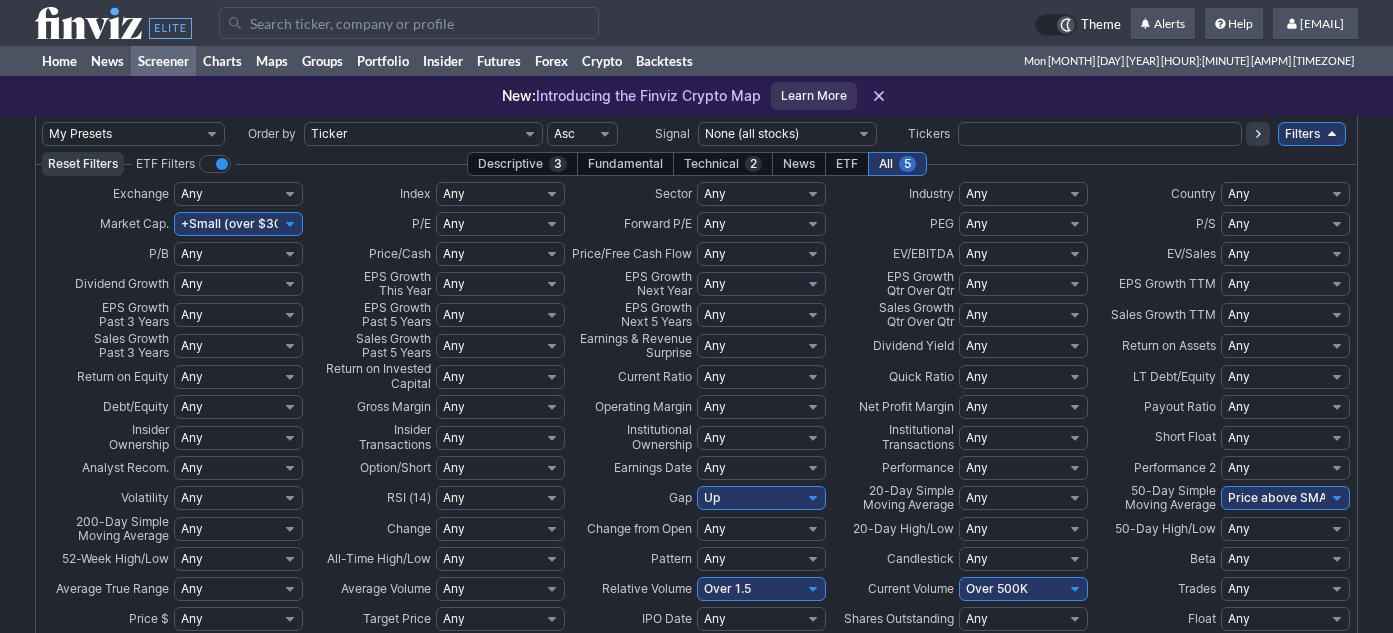 scroll, scrollTop: 0, scrollLeft: 0, axis: both 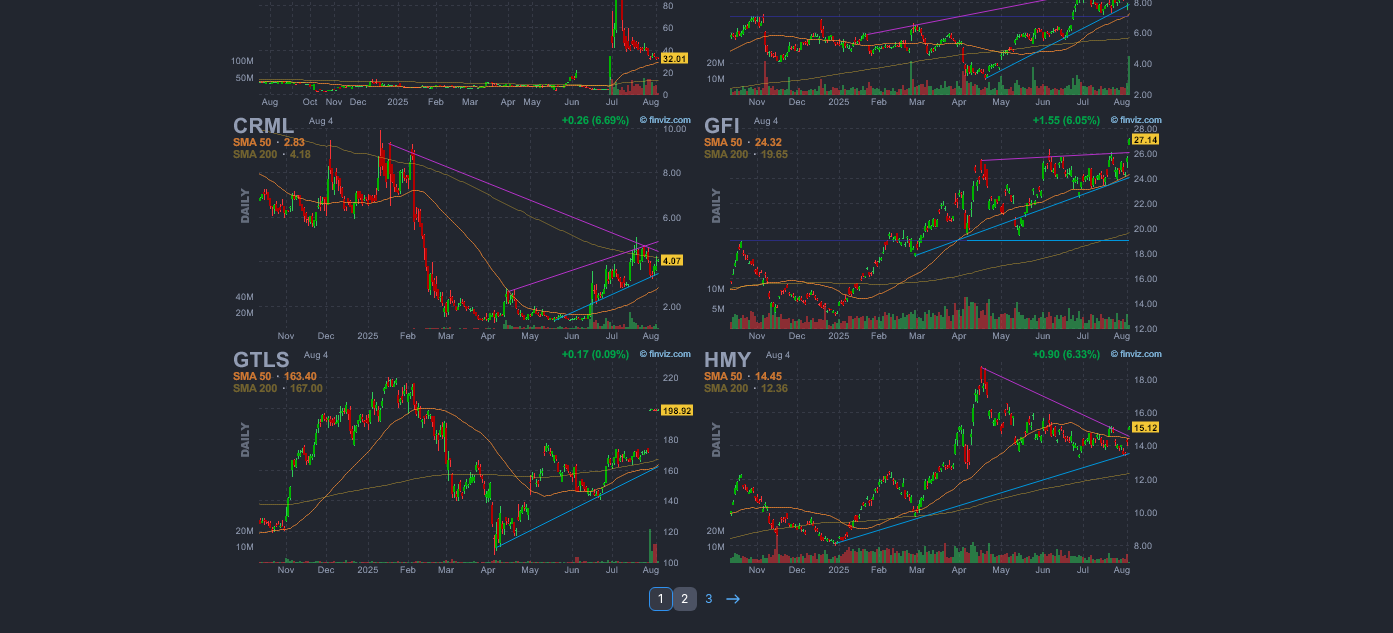 click on "2" at bounding box center (685, 599) 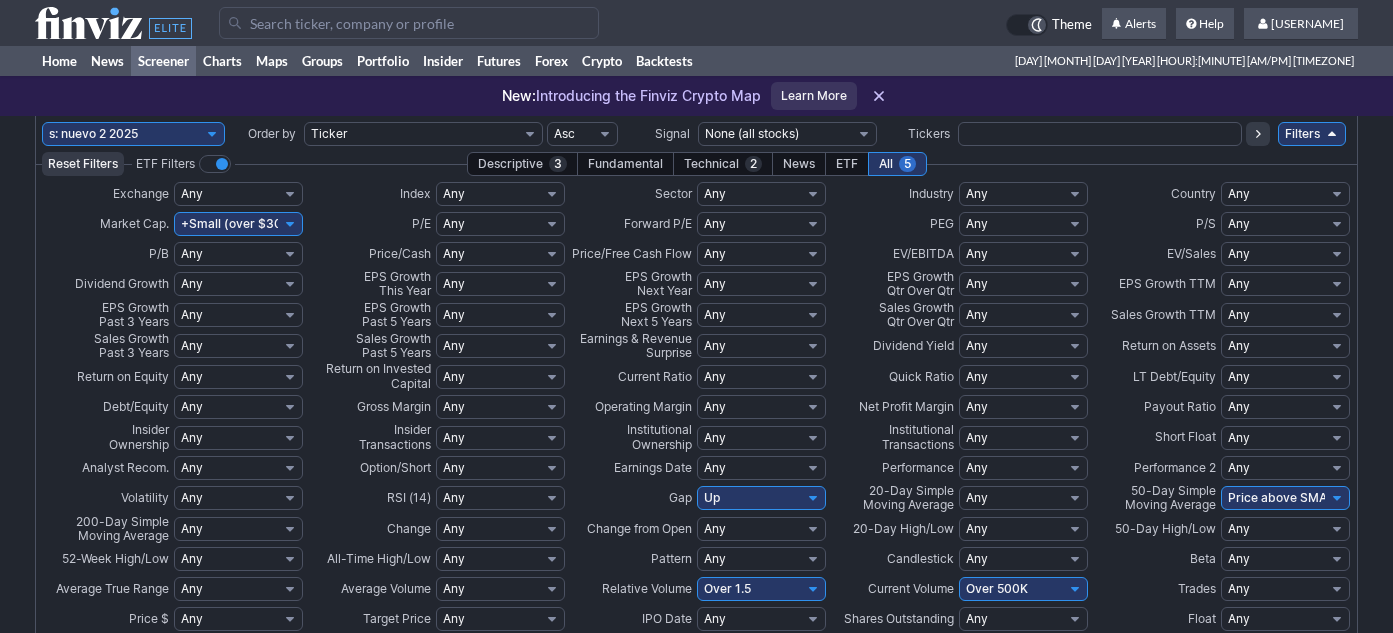 scroll, scrollTop: 0, scrollLeft: 0, axis: both 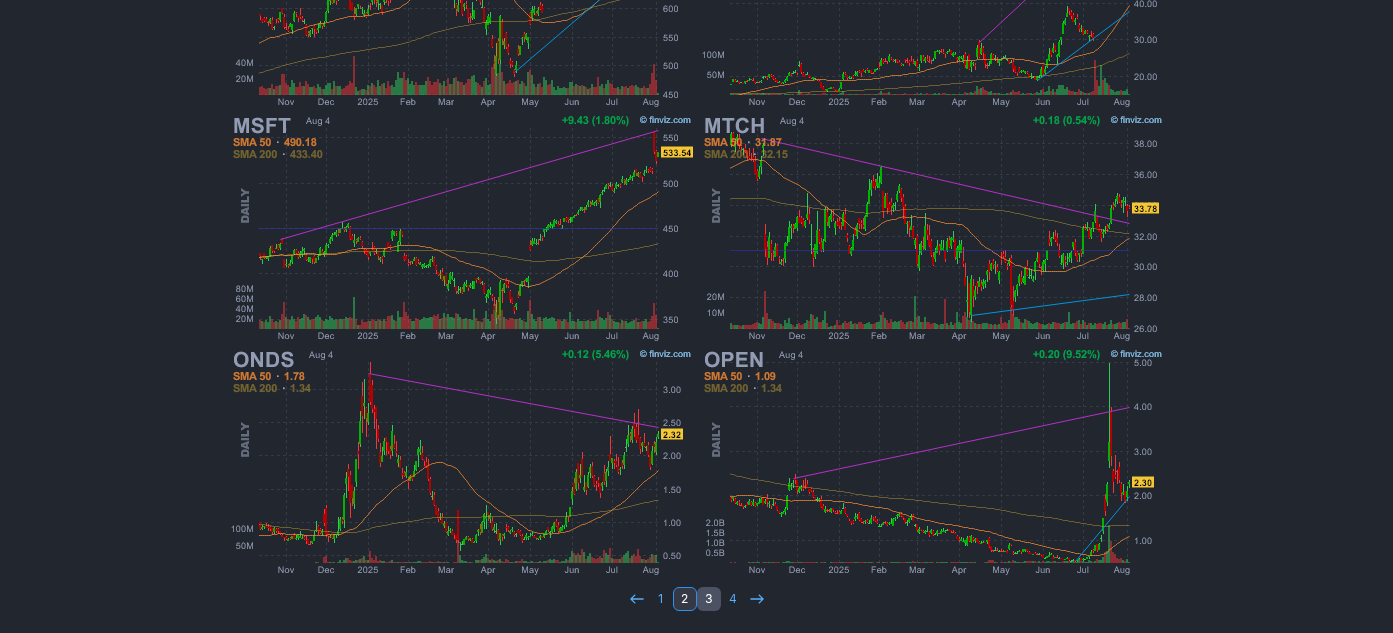 click on "3" at bounding box center [709, 599] 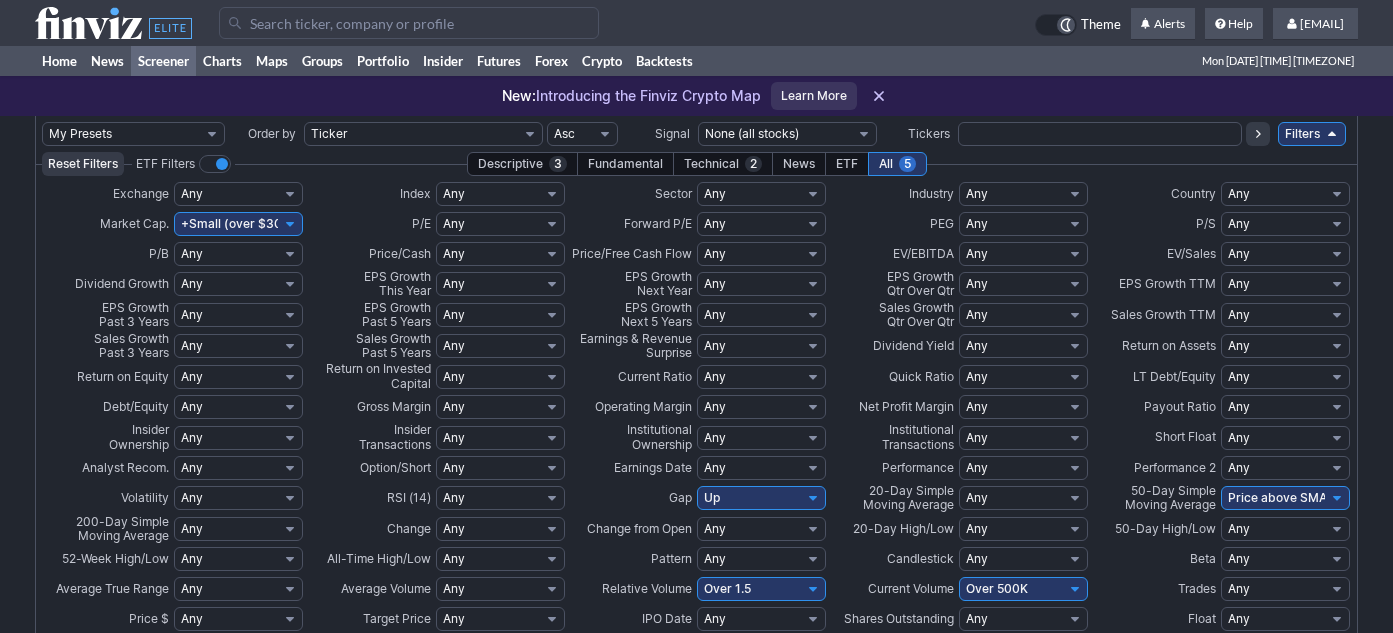 scroll, scrollTop: 178, scrollLeft: 0, axis: vertical 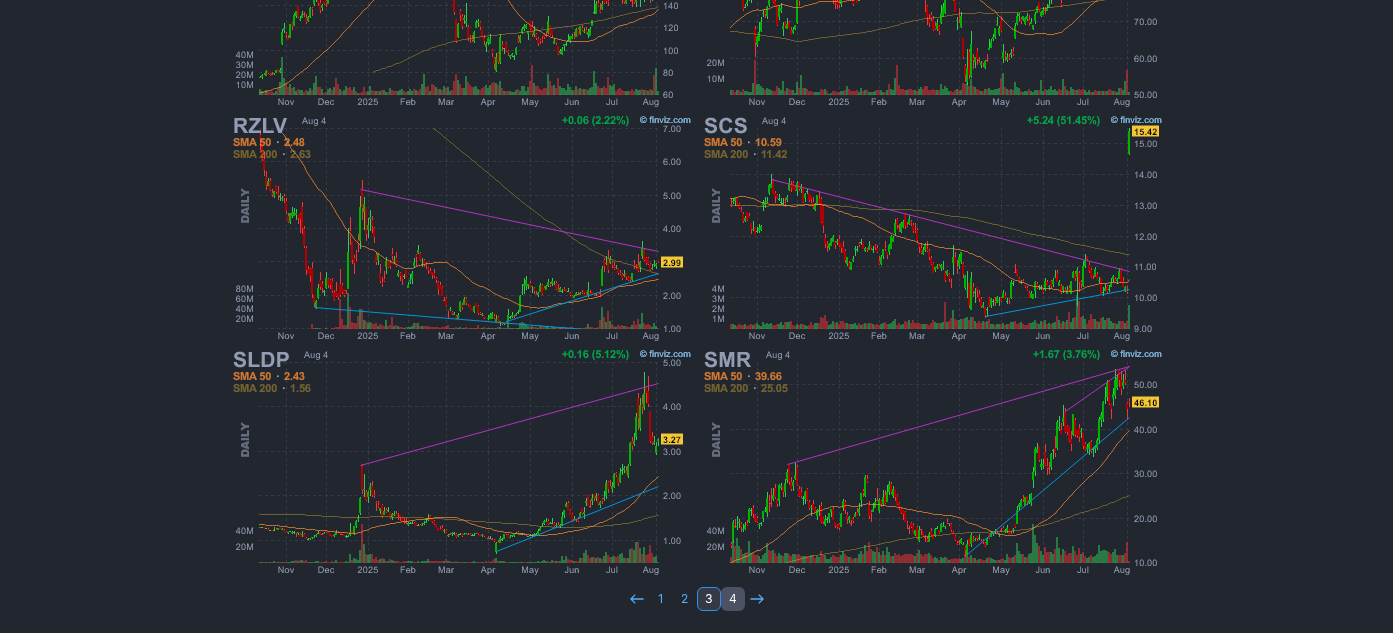 click on "4" at bounding box center (733, 599) 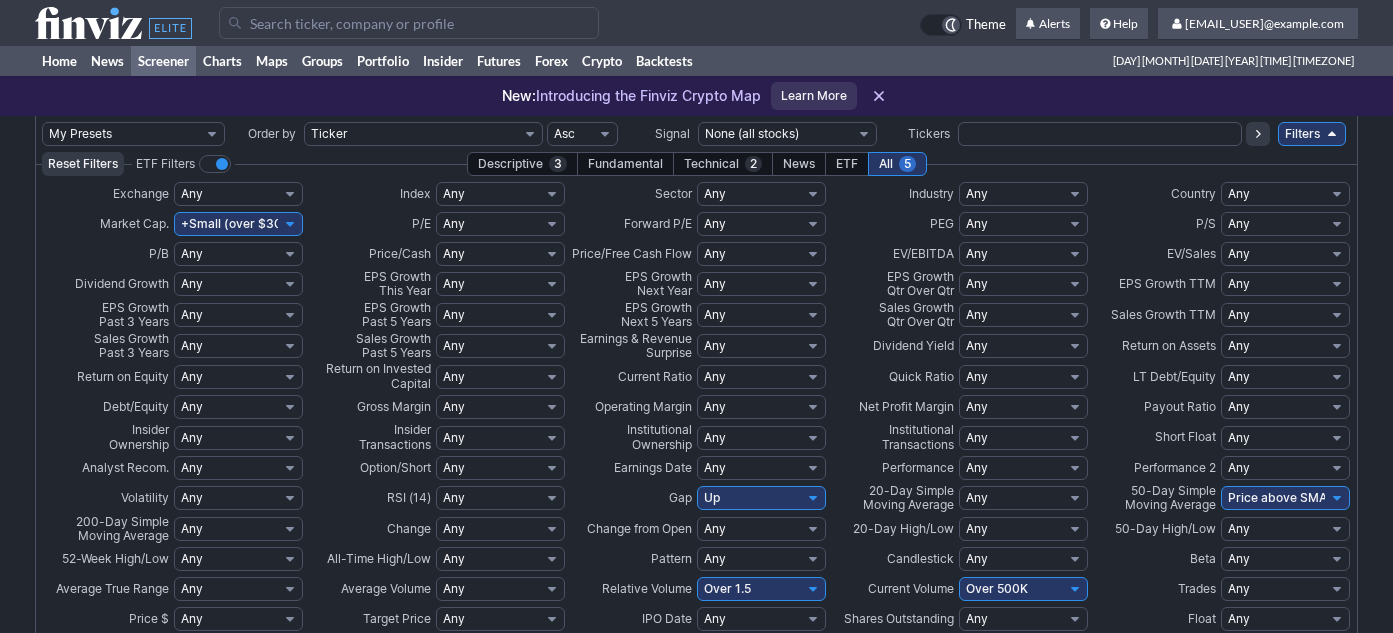 scroll, scrollTop: 0, scrollLeft: 0, axis: both 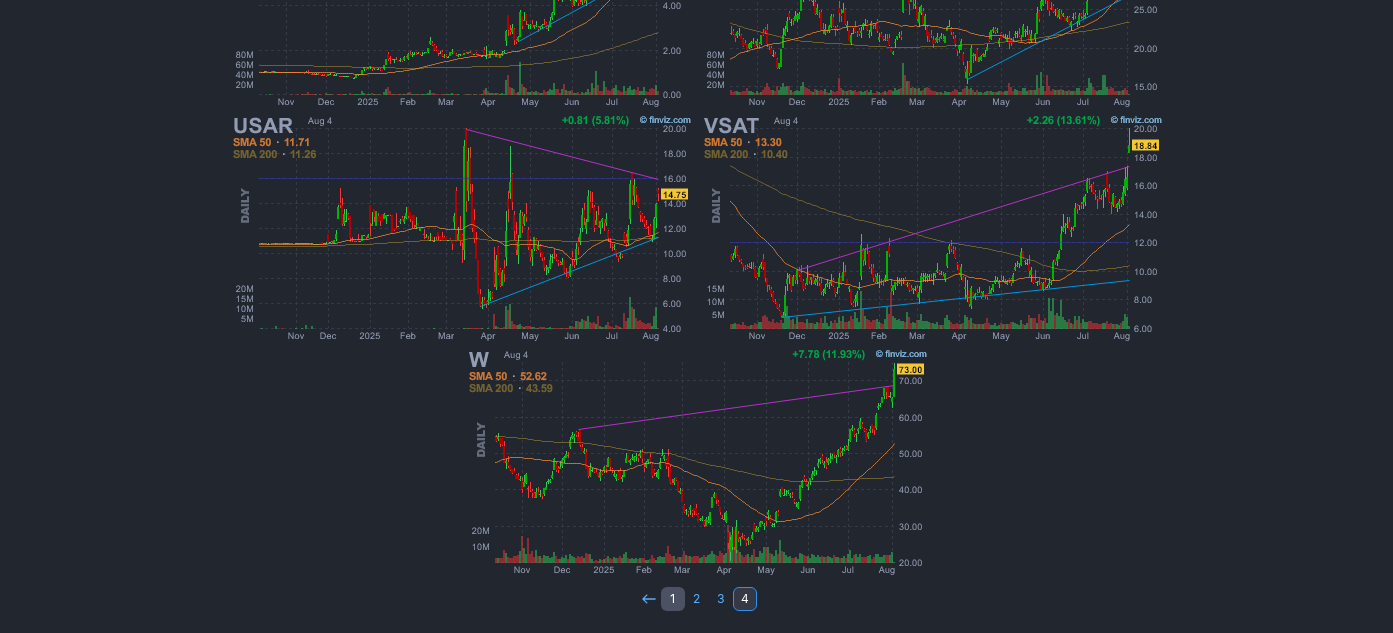 click on "1" at bounding box center [673, 599] 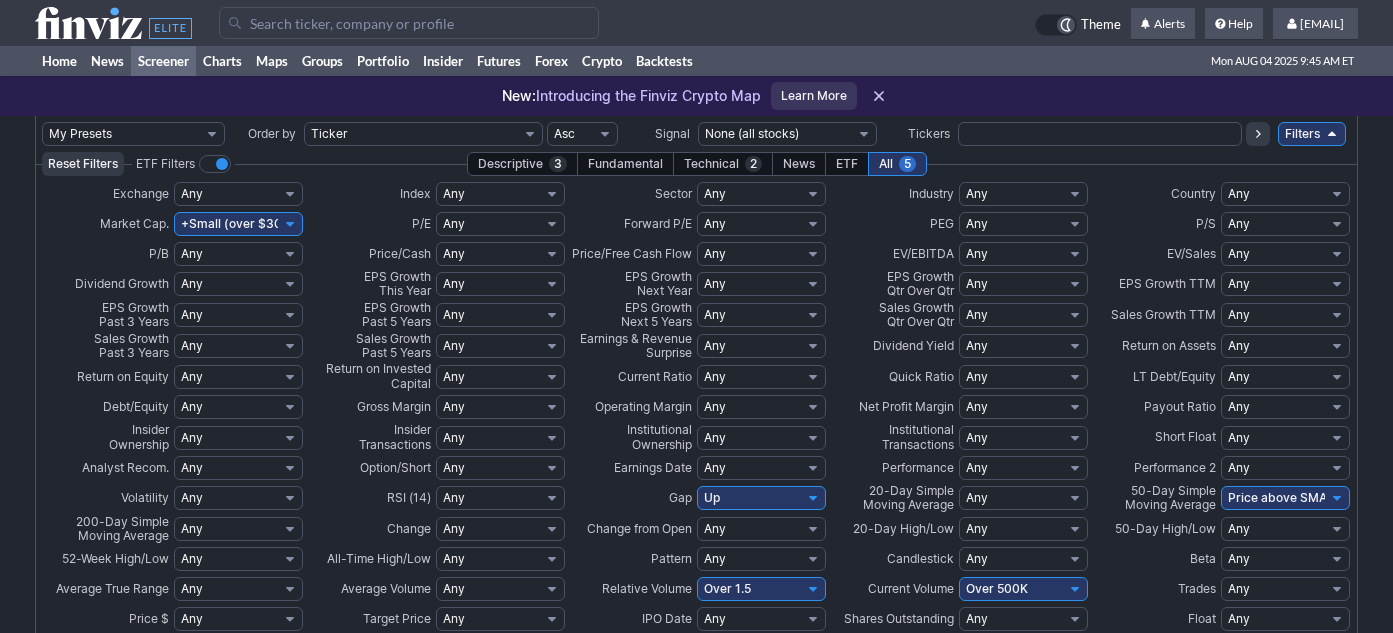 scroll, scrollTop: 0, scrollLeft: 0, axis: both 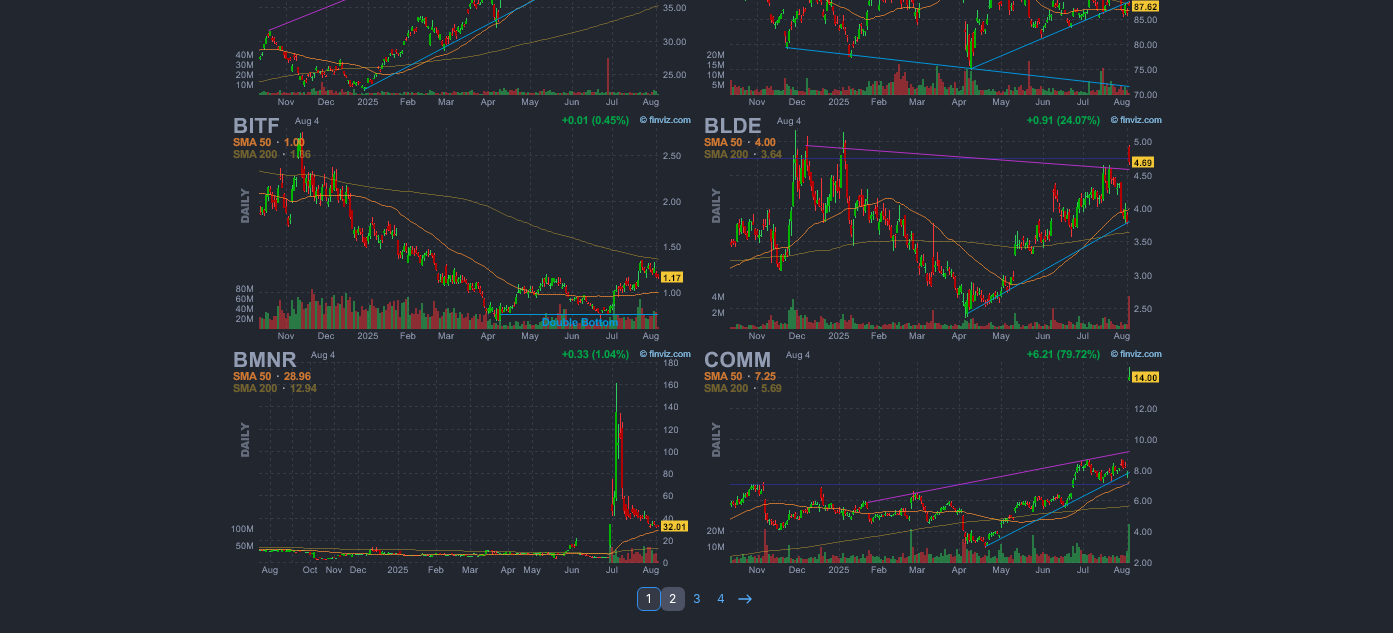 click on "2" at bounding box center (673, 599) 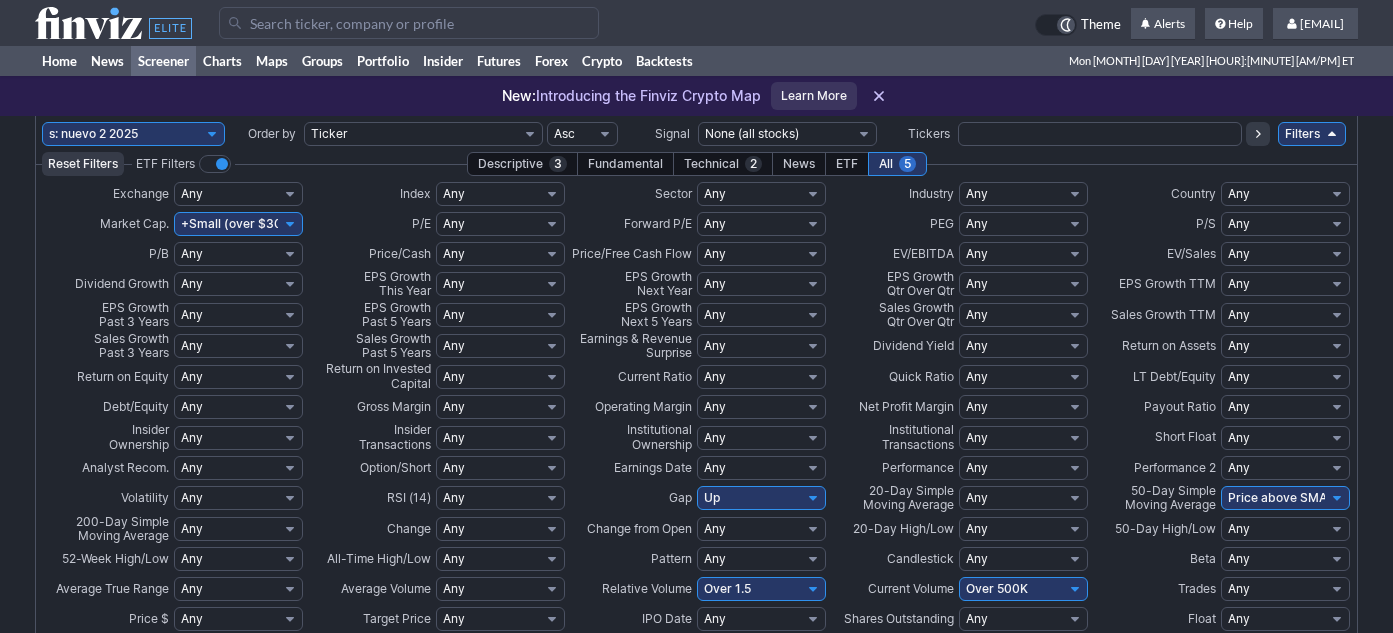 scroll, scrollTop: 0, scrollLeft: 0, axis: both 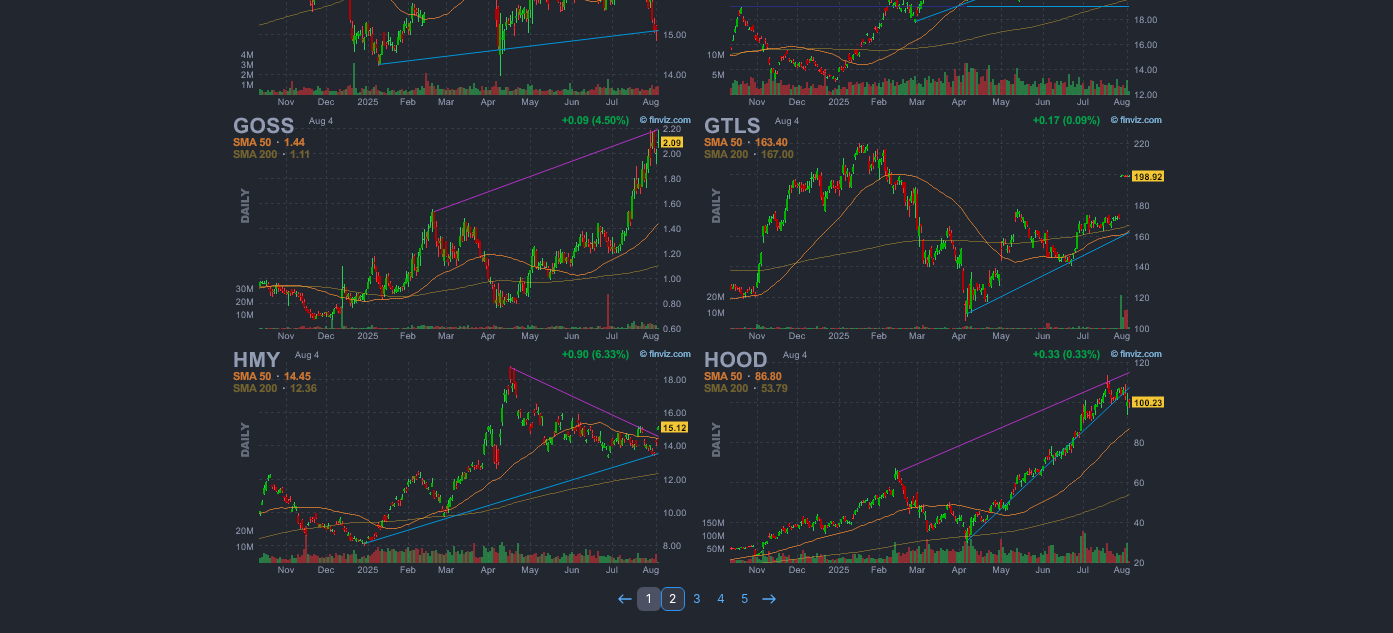 click on "1" at bounding box center (649, 599) 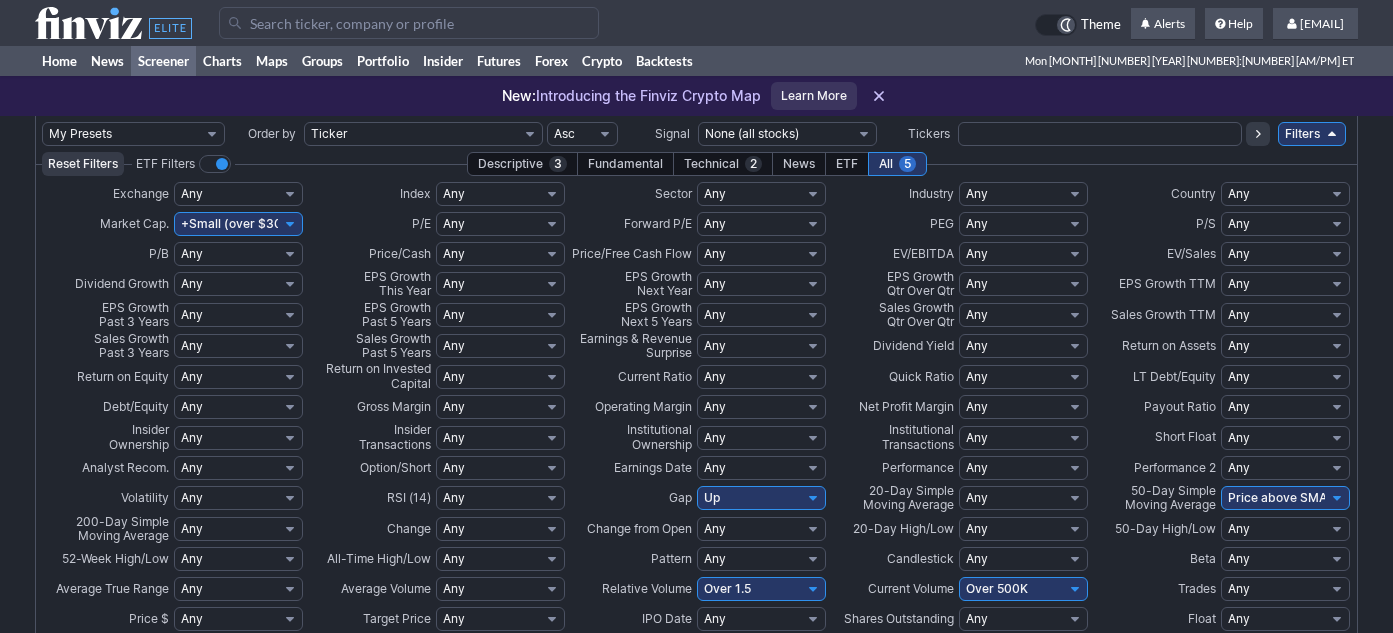 scroll, scrollTop: 0, scrollLeft: 0, axis: both 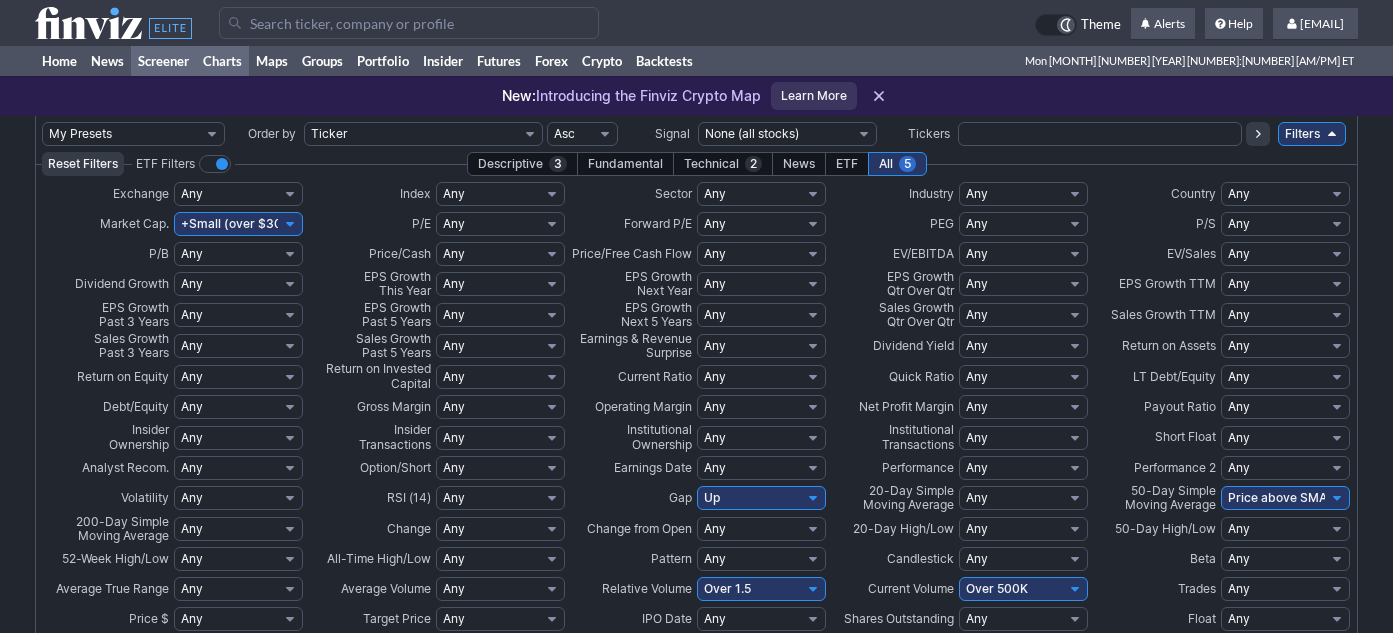 click on "Charts" at bounding box center (222, 61) 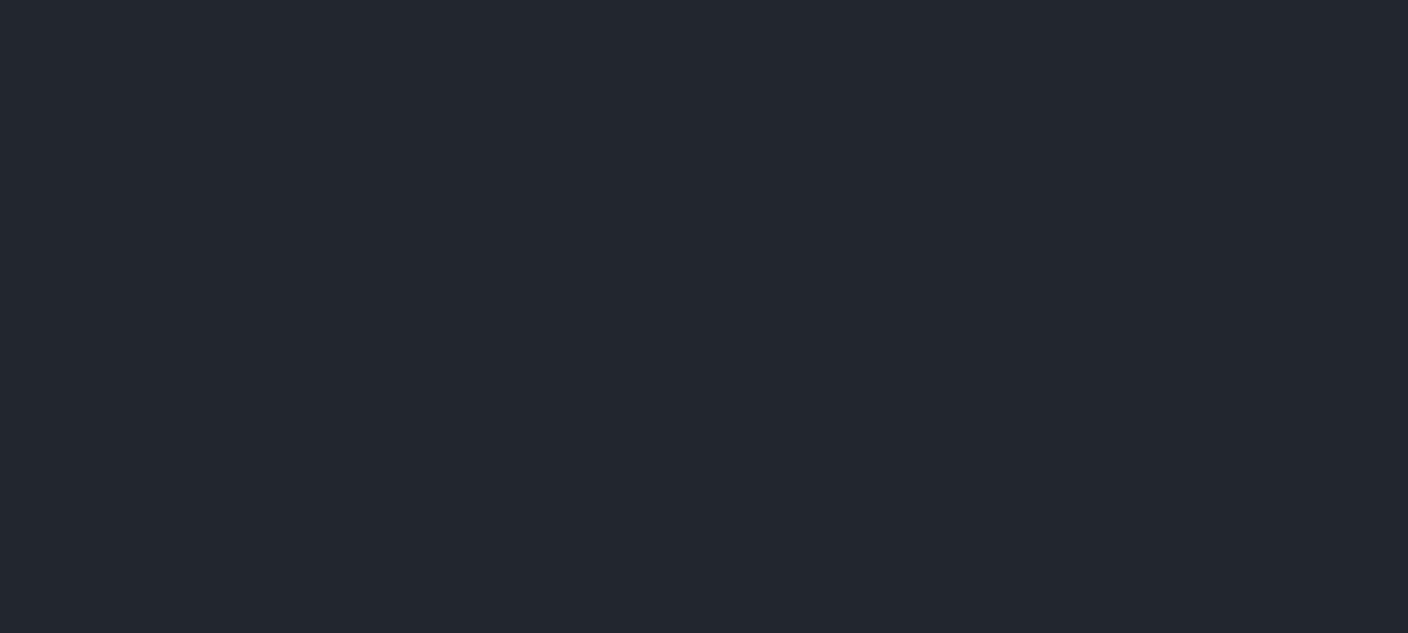 scroll, scrollTop: 0, scrollLeft: 0, axis: both 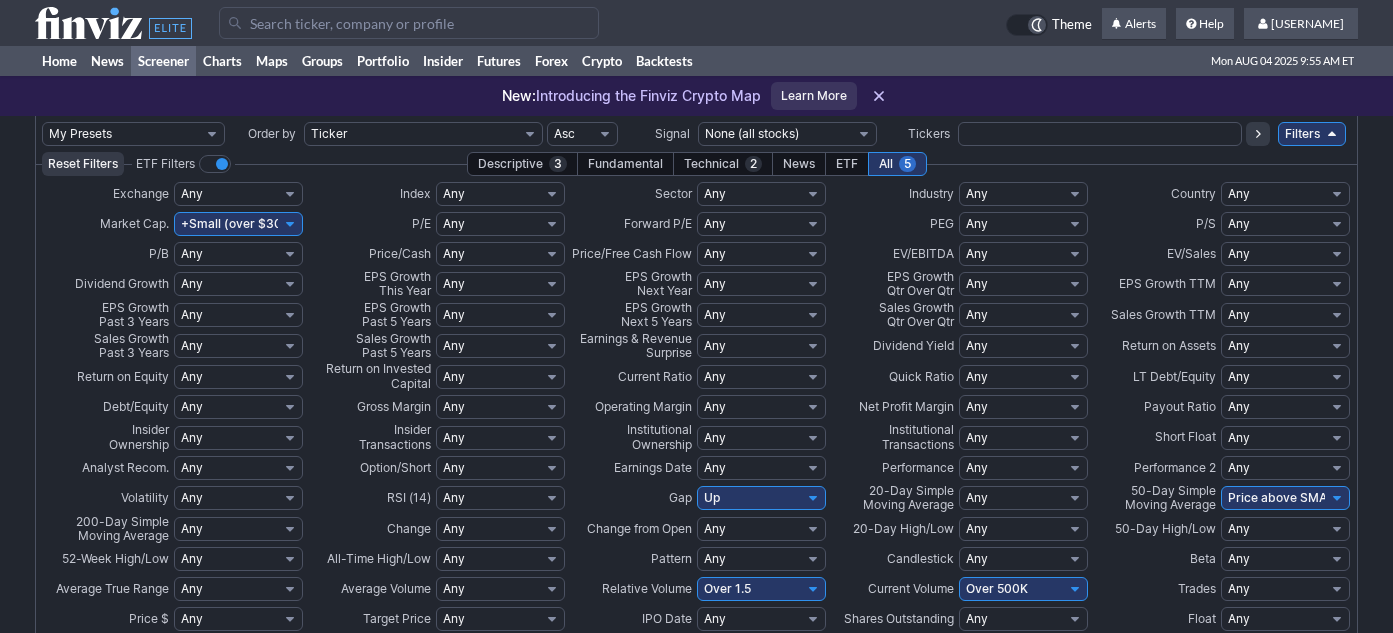 click on "Screener" at bounding box center (163, 61) 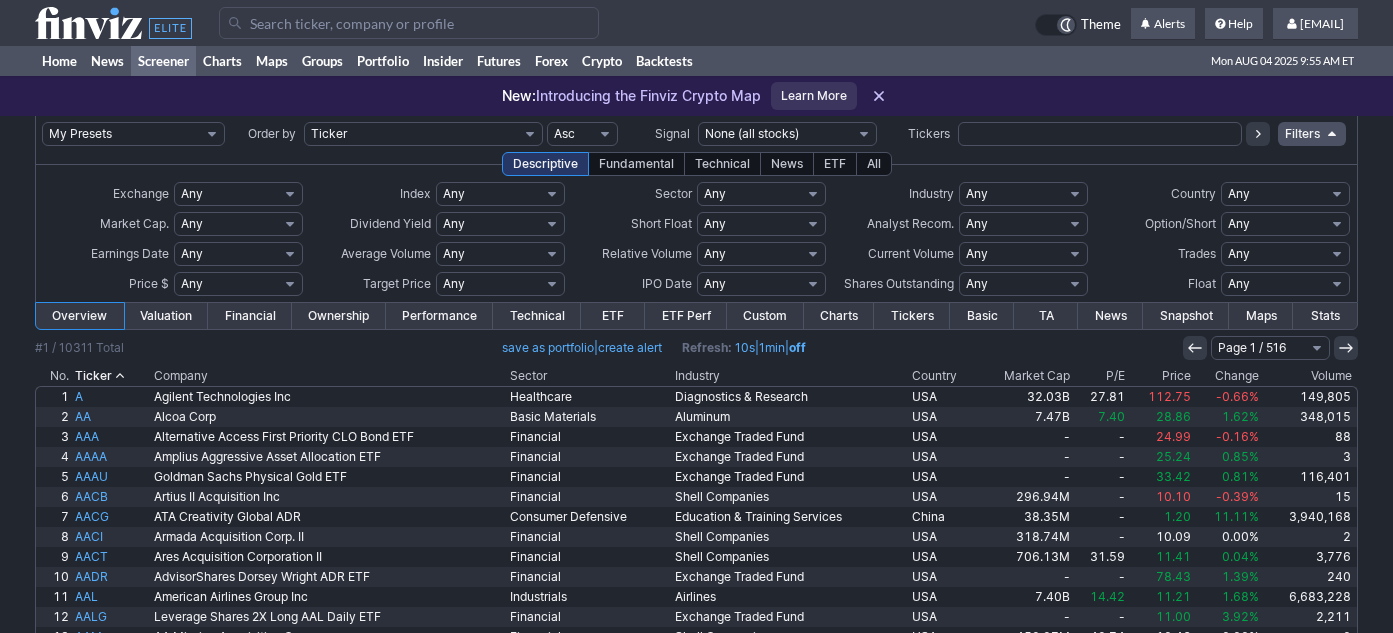 scroll, scrollTop: 0, scrollLeft: 0, axis: both 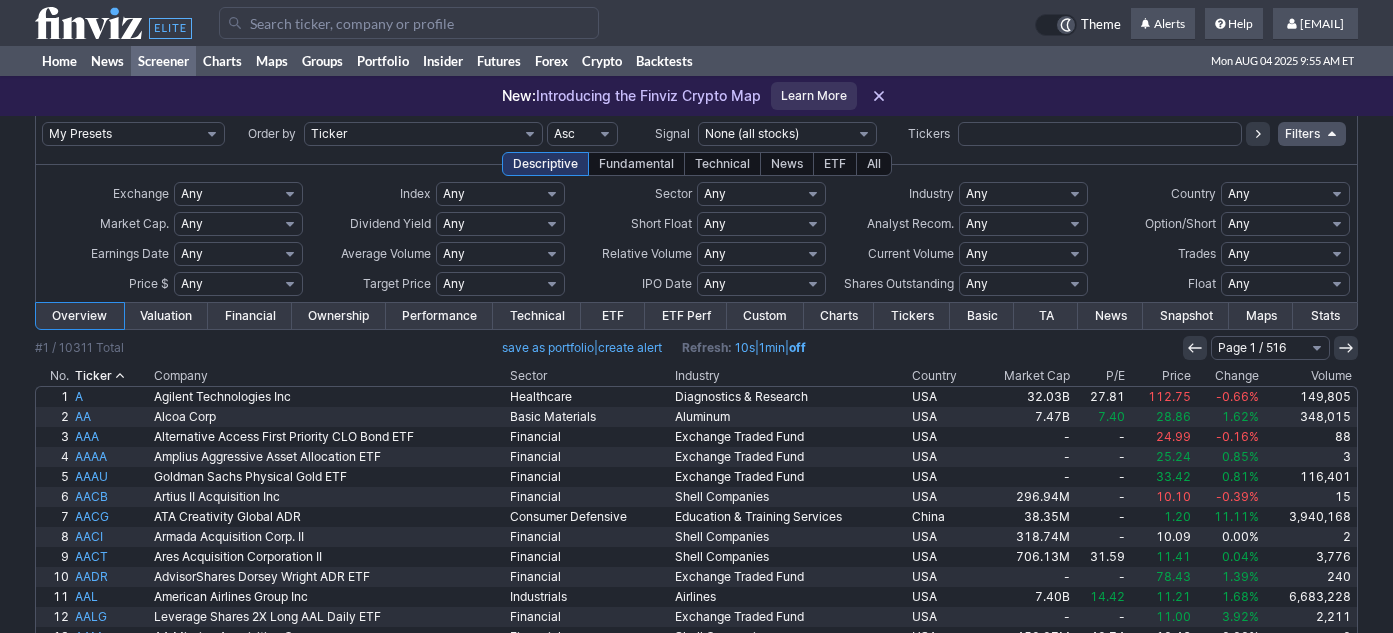 click on "Any Mega ($200bln and more) Large ($10bln to $200bln) Mid ($2bln to $10bln) Small ($300mln to $2bln) Micro ($50mln to $300mln) Nano (under $50mln) +Large (over $10bln) +Mid (over $2bln) +Small (over $300mln) +Micro (over $50mln) -Large (under $200bln) -Mid (under $10bln) -Small (under $2bln) -Micro (under $300mln) Custom" at bounding box center (238, 224) 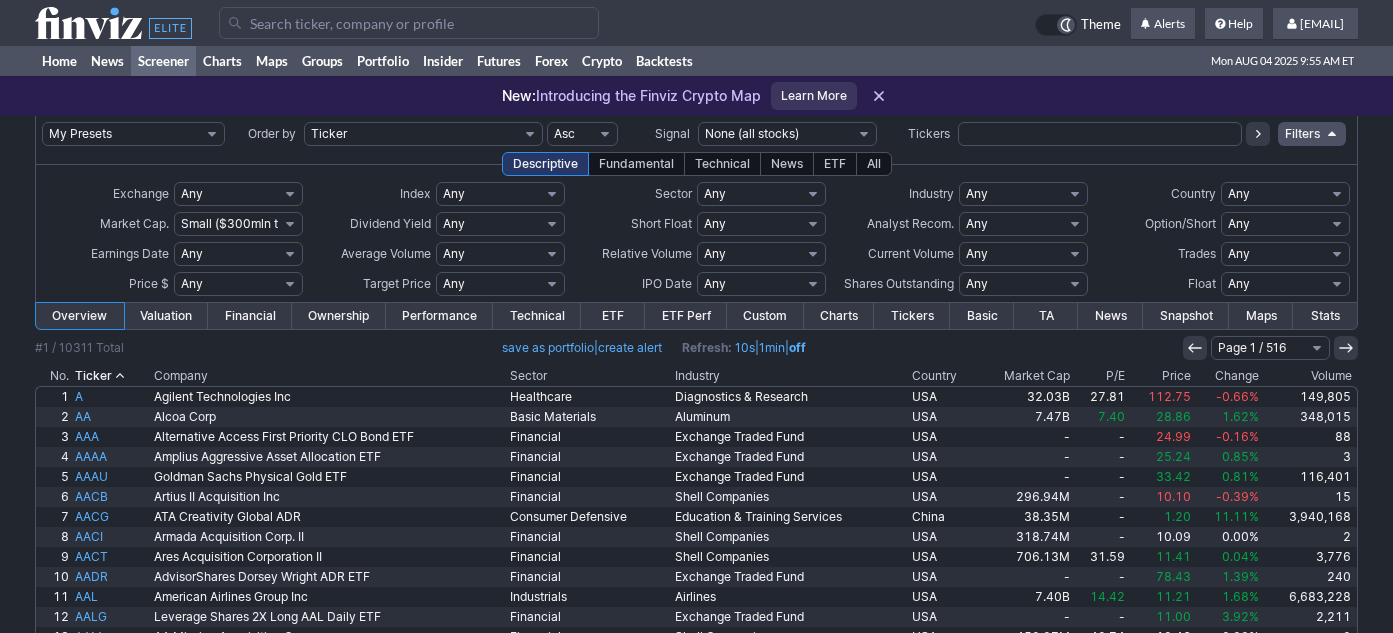 click on "Any Mega ($200bln and more) Large ($10bln to $200bln) Mid ($2bln to $10bln) Small ($300mln to $2bln) Micro ($50mln to $300mln) Nano (under $50mln) +Large (over $10bln) +Mid (over $2bln) +Small (over $300mln) +Micro (over $50mln) -Large (under $200bln) -Mid (under $10bln) -Small (under $2bln) -Micro (under $300mln) Custom" at bounding box center [238, 224] 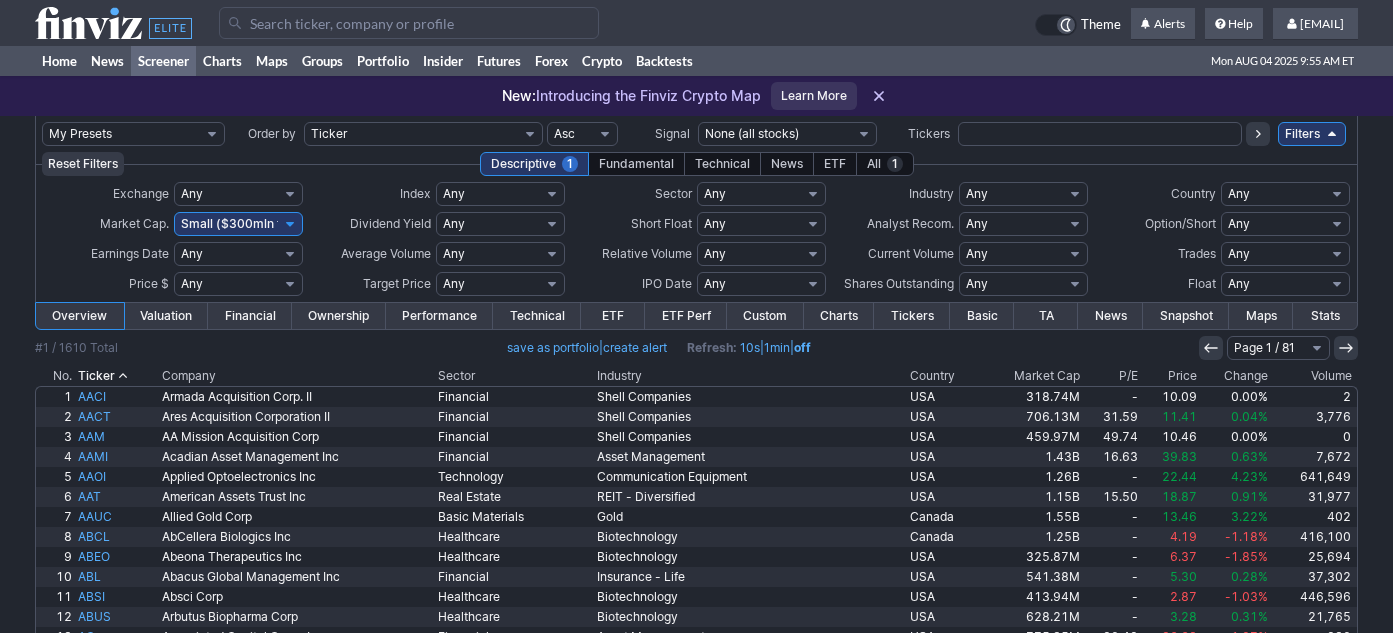 scroll, scrollTop: 0, scrollLeft: 0, axis: both 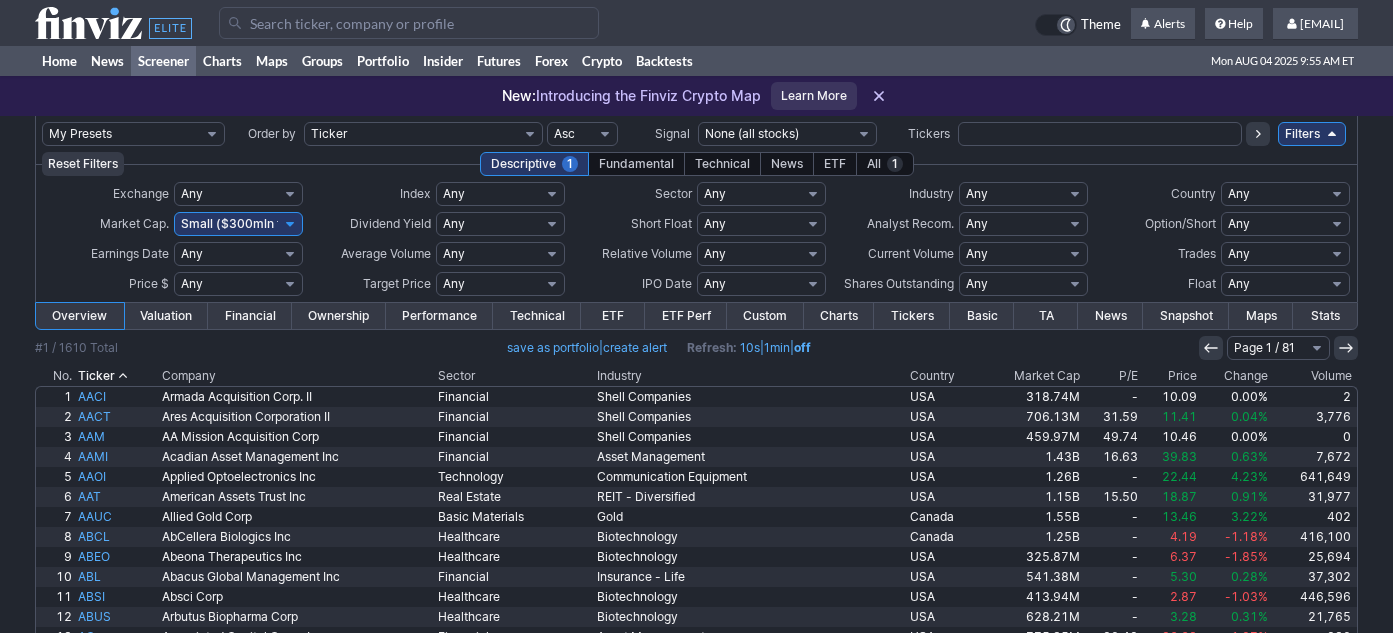select on "prevdays5" 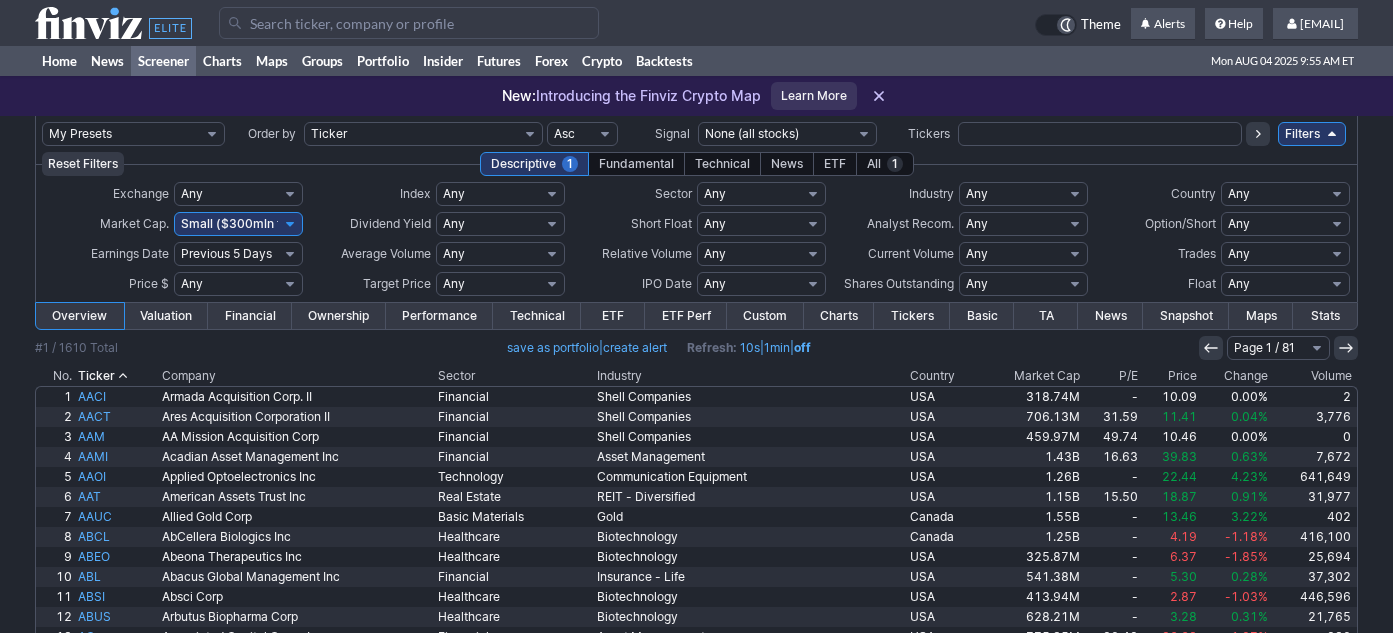 click on "Any Today Today Before Market Open Today After Market Close Tomorrow Tomorrow Before Market Open Tomorrow After Market Close Yesterday Yesterday Before Market Open Yesterday After Market Close Next 5 Days Previous 5 Days This Week Next Week Previous Week This Month Custom" at bounding box center [238, 254] 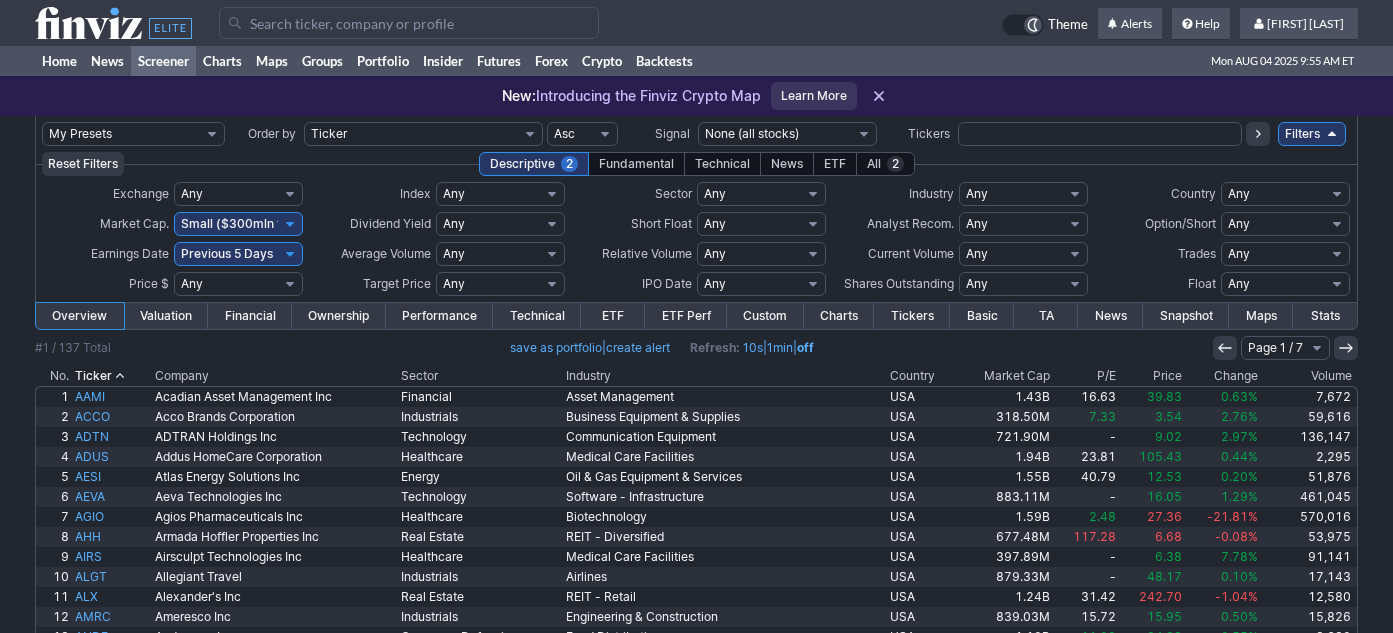 scroll, scrollTop: 0, scrollLeft: 0, axis: both 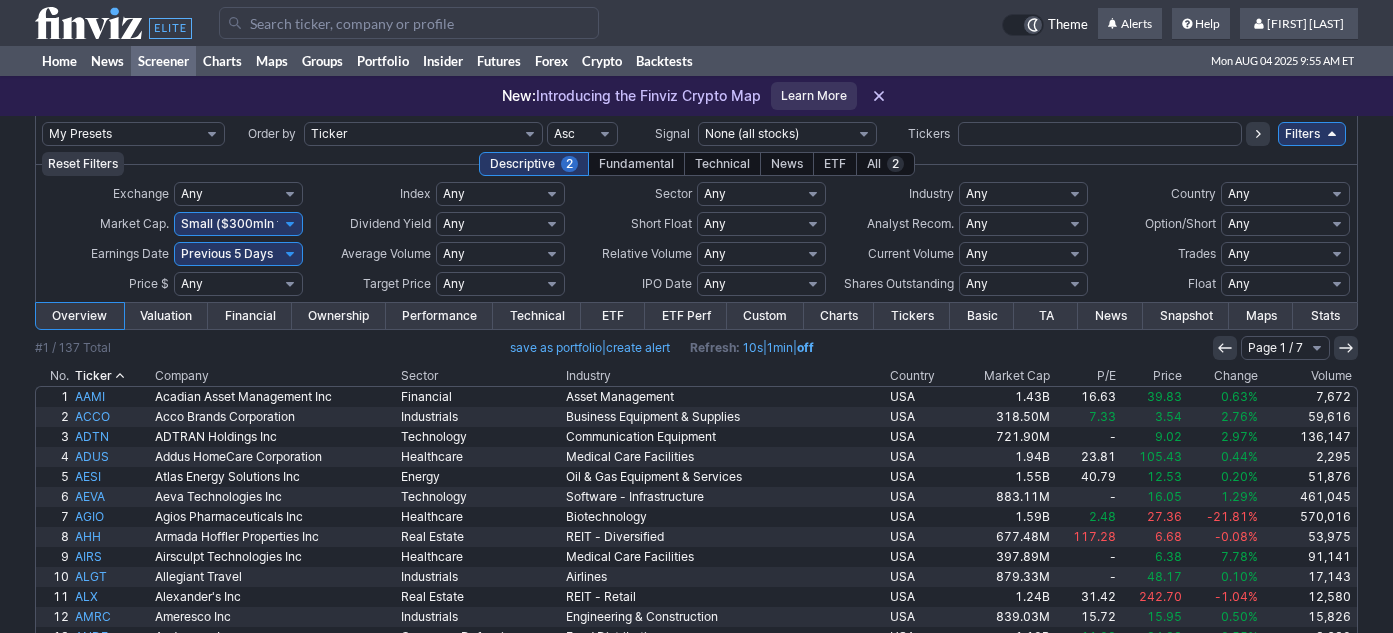 select on "o500" 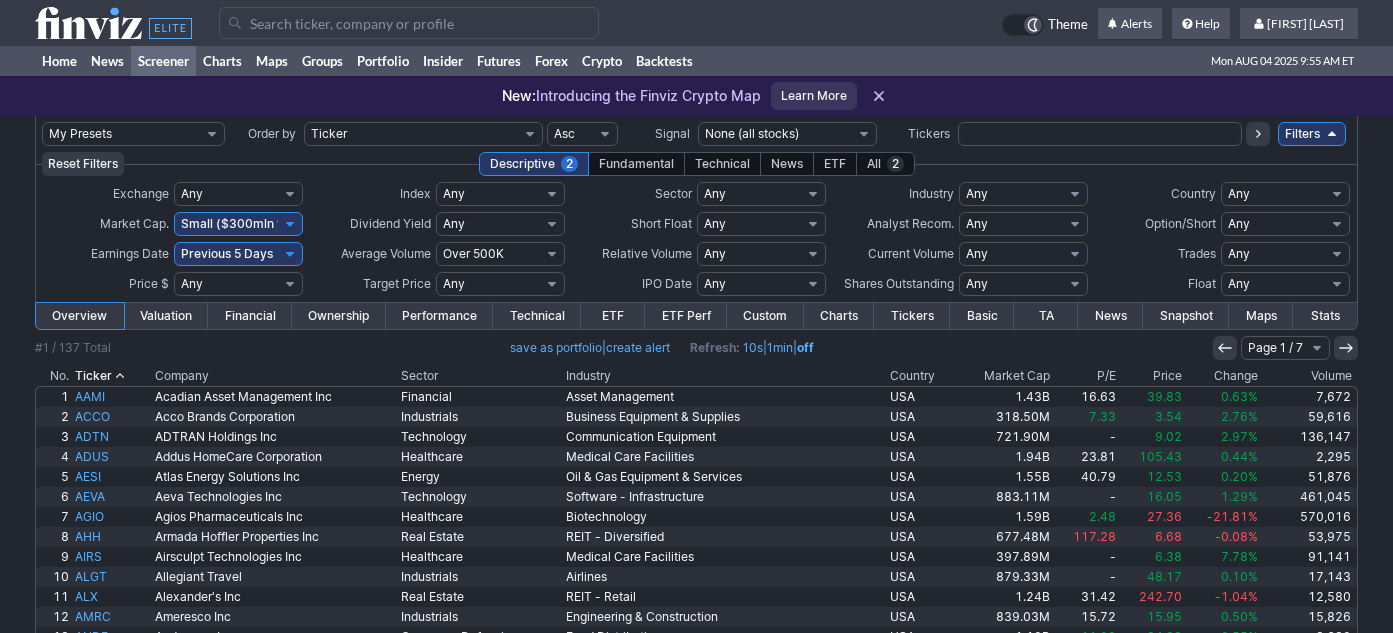 click on "Any Under 50K Under 100K Under 500K Under 750K Under 1M Over 50K Over 100K Over 200K Over 300K Over 400K Over 500K Over 750K Over 1M Over 2M 100K to 500K 100K to 1M 500K to 1M 500K to 10M Custom" at bounding box center [500, 254] 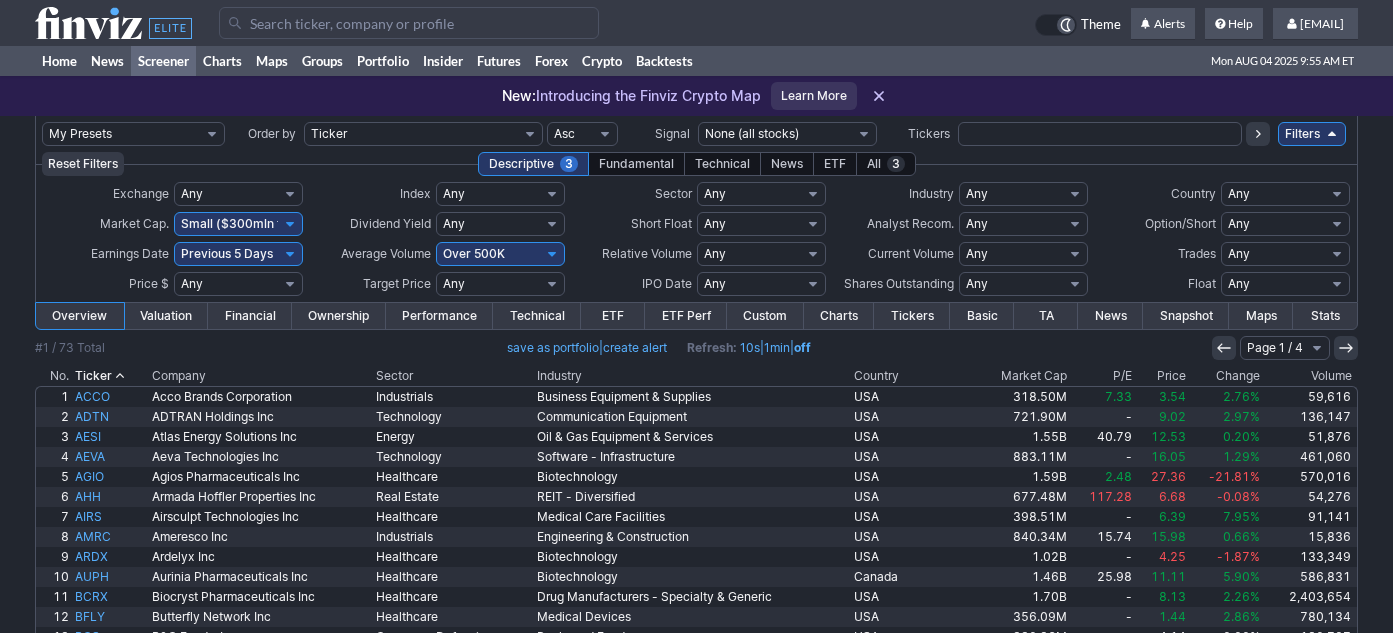 scroll, scrollTop: 0, scrollLeft: 0, axis: both 